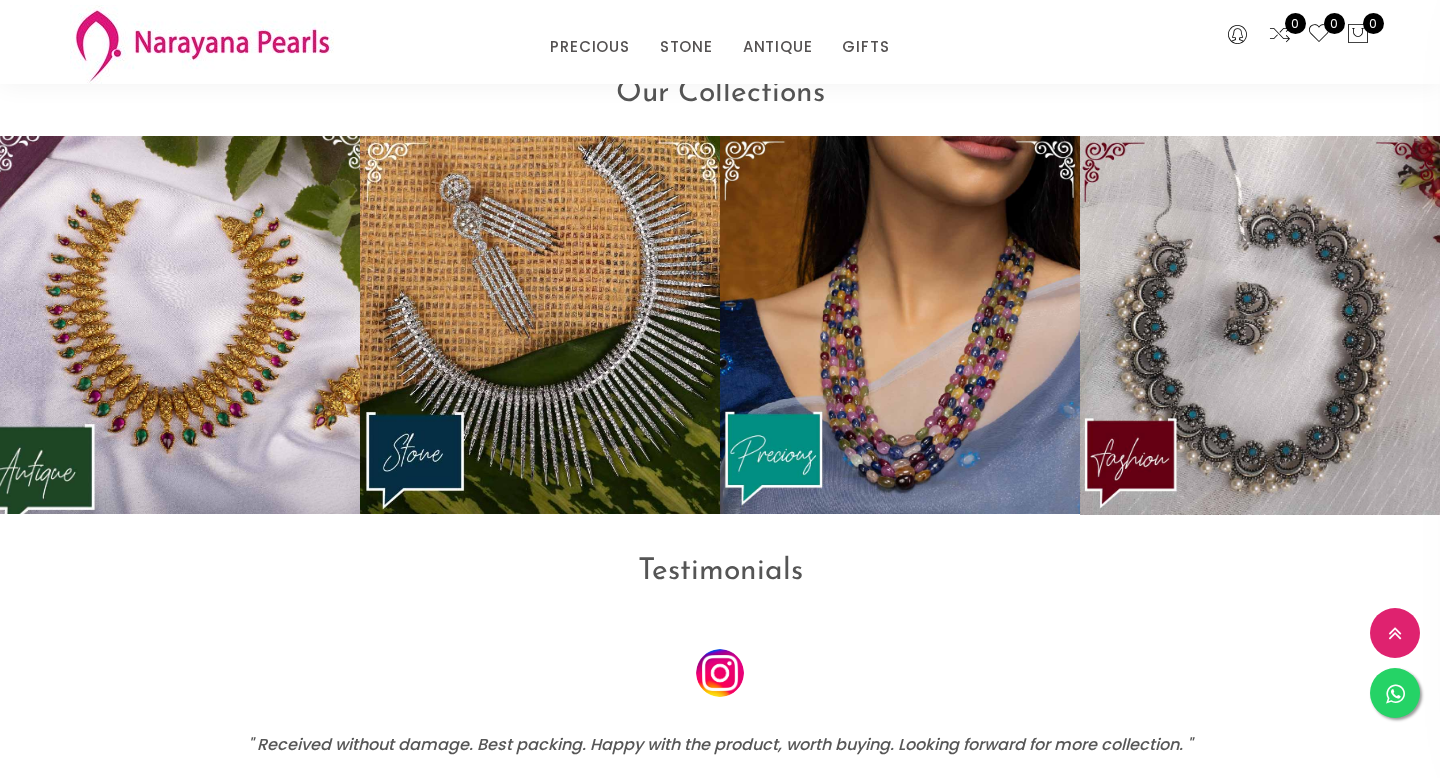 scroll, scrollTop: 2457, scrollLeft: 0, axis: vertical 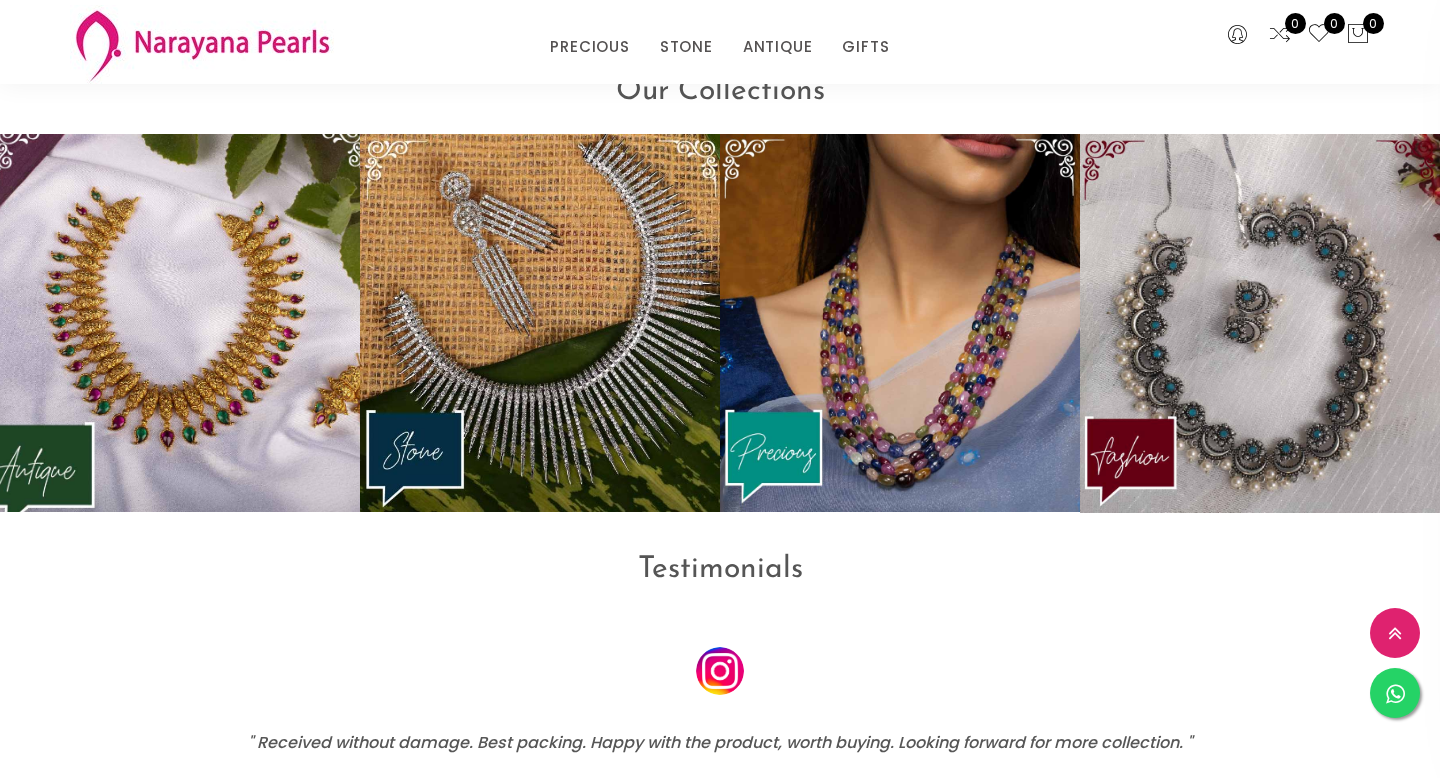 click at bounding box center (180, 323) 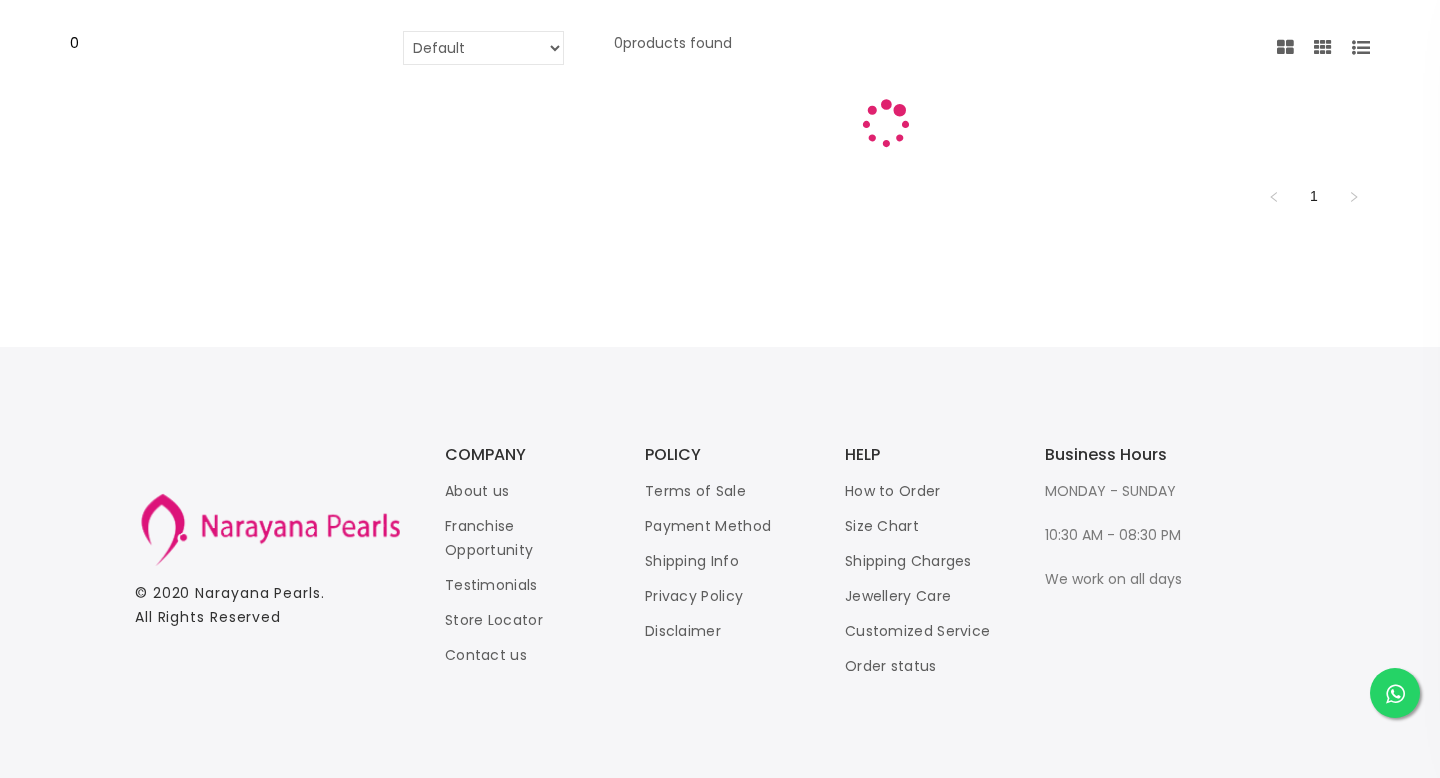 scroll, scrollTop: 0, scrollLeft: 0, axis: both 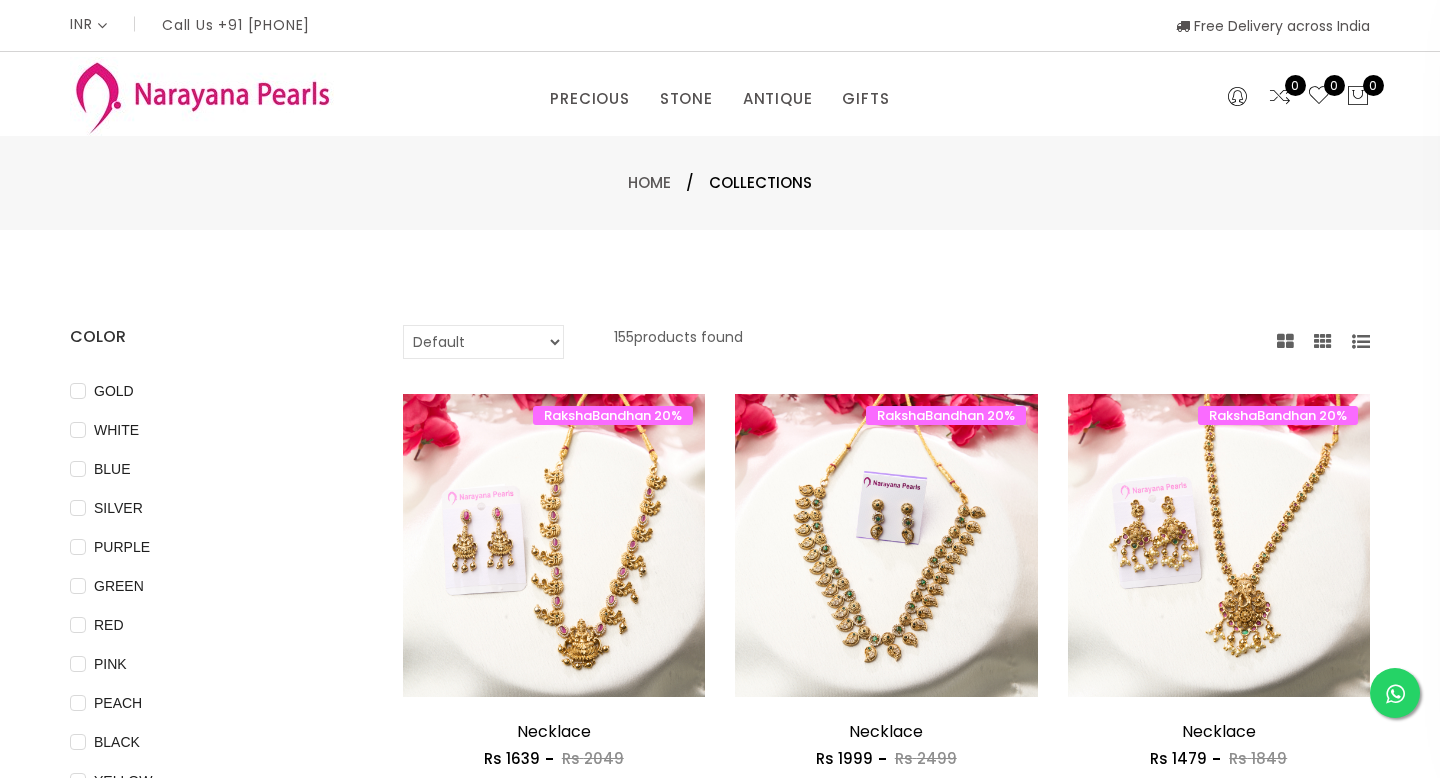 click on "COLOR" at bounding box center [206, 337] 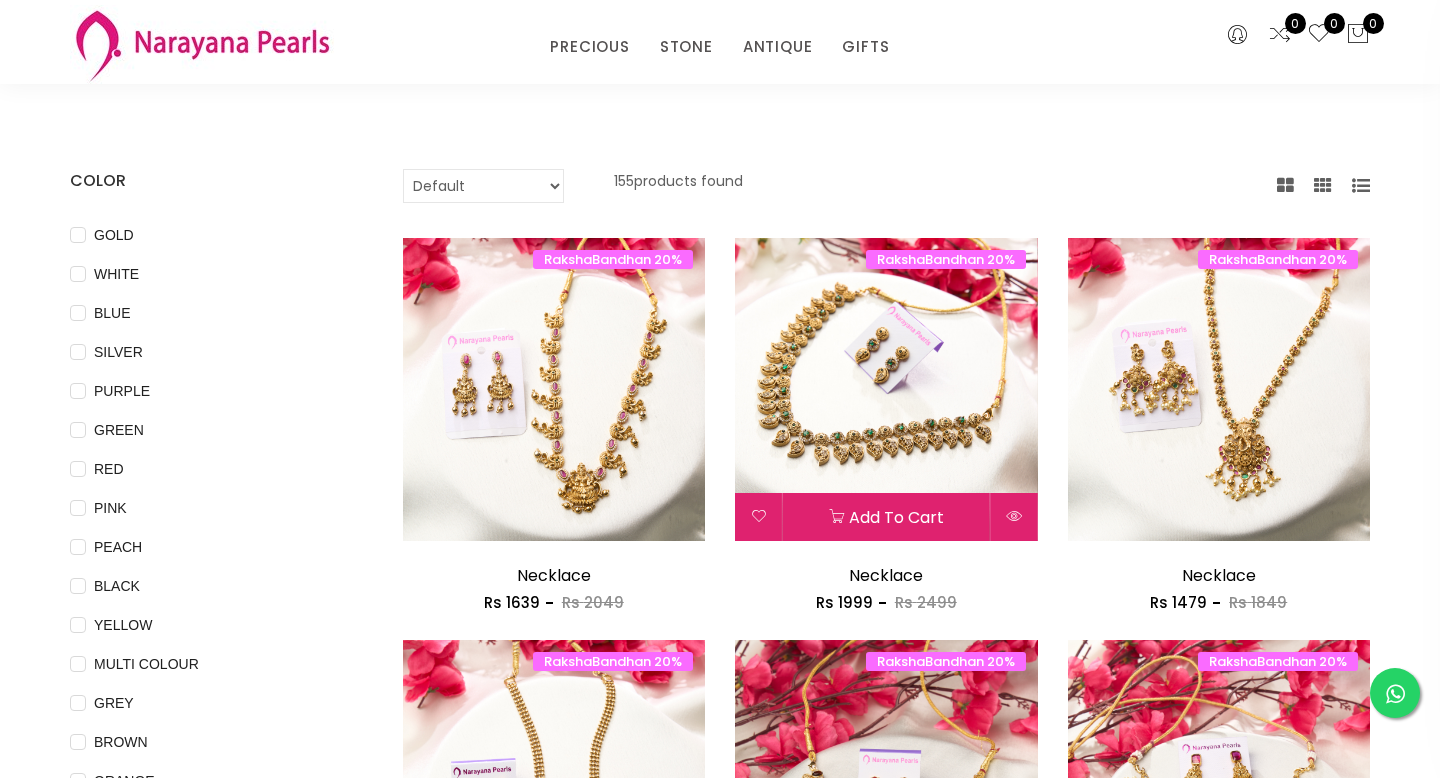 scroll, scrollTop: 74, scrollLeft: 0, axis: vertical 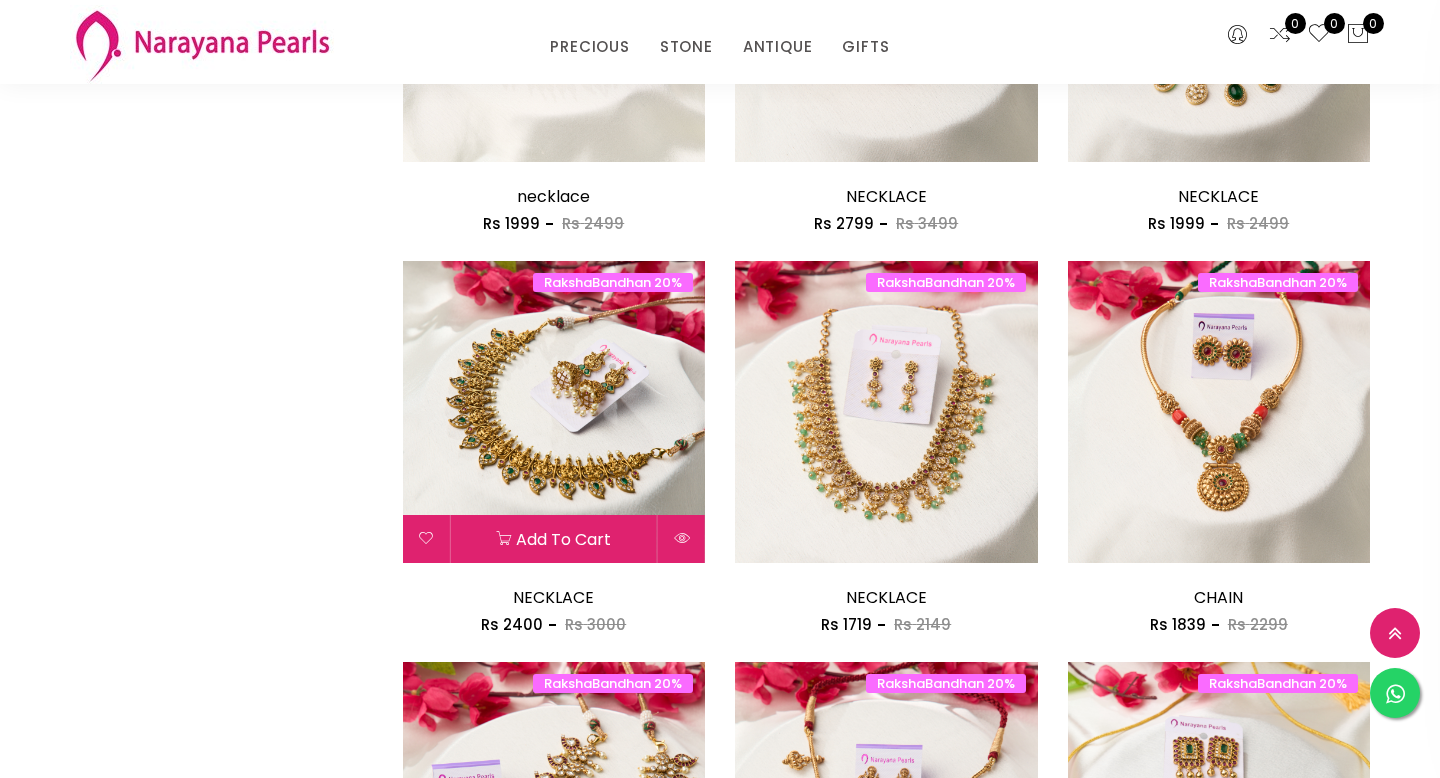 click at bounding box center (554, 412) 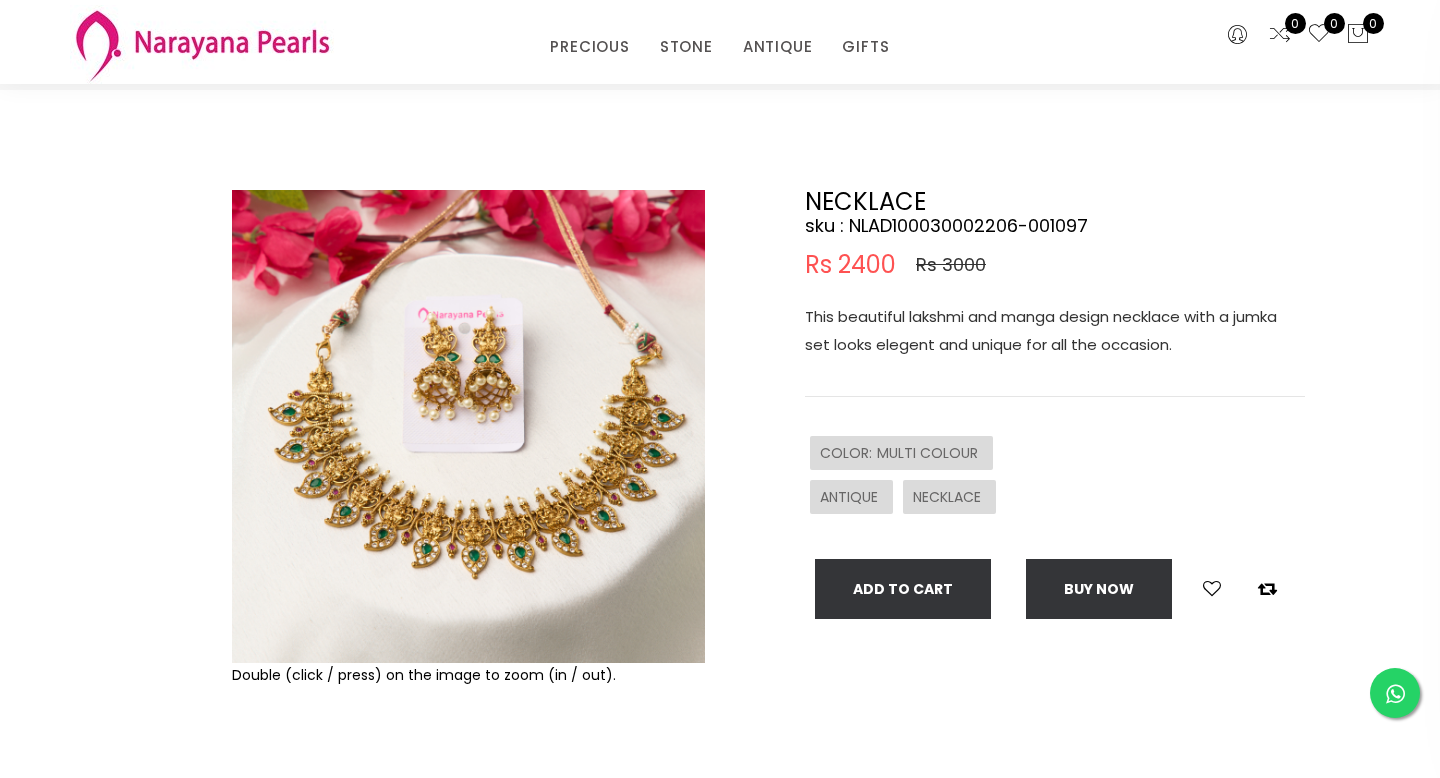 scroll, scrollTop: 59, scrollLeft: 0, axis: vertical 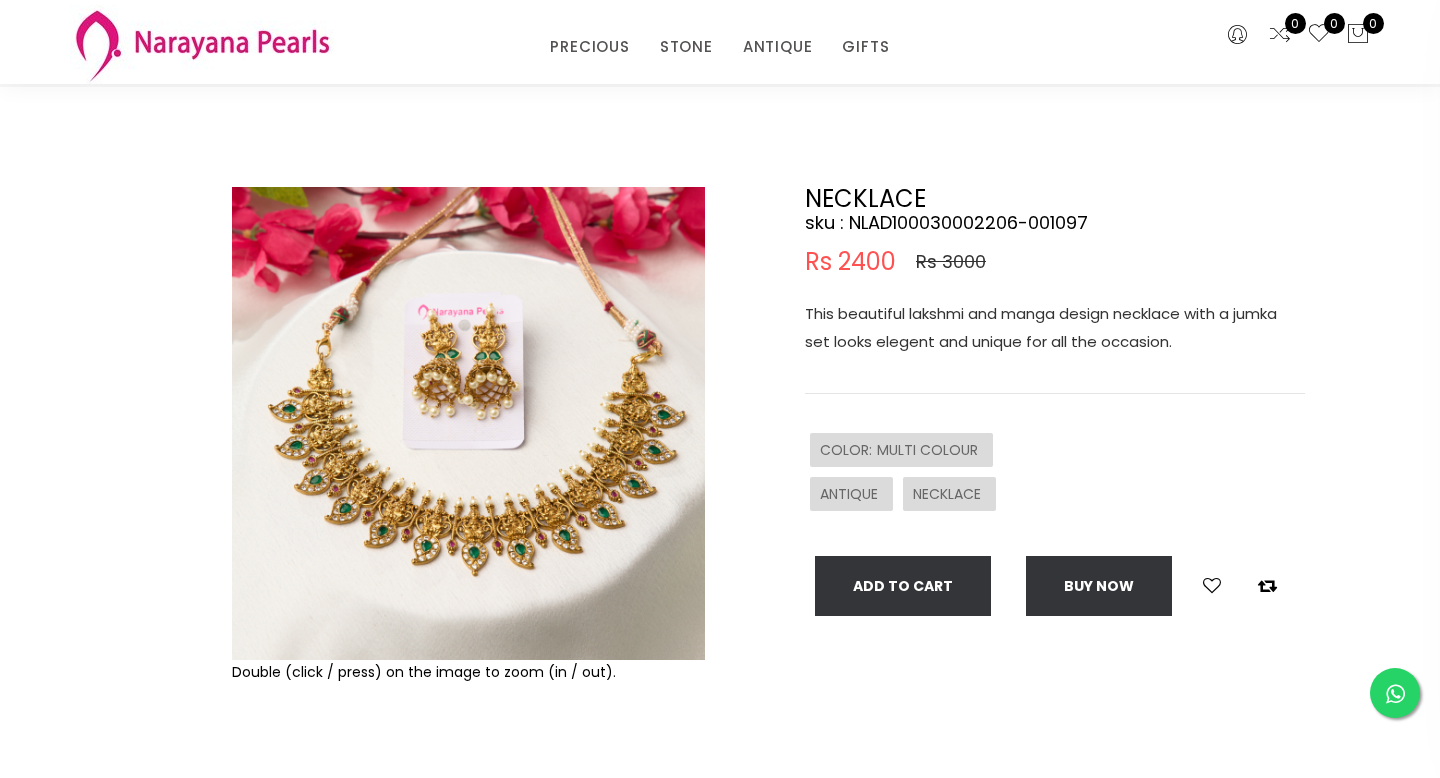 click at bounding box center [468, 423] 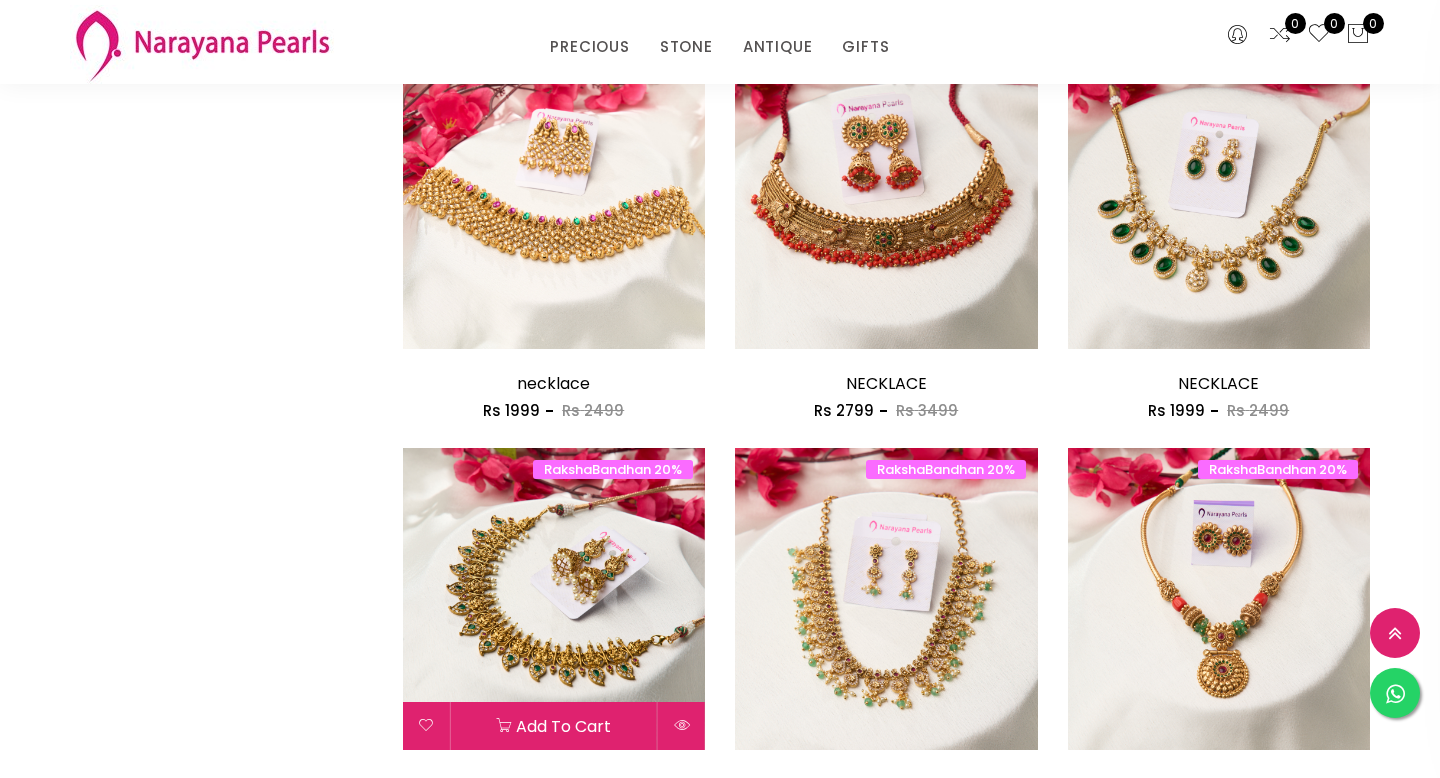 scroll, scrollTop: 1868, scrollLeft: 0, axis: vertical 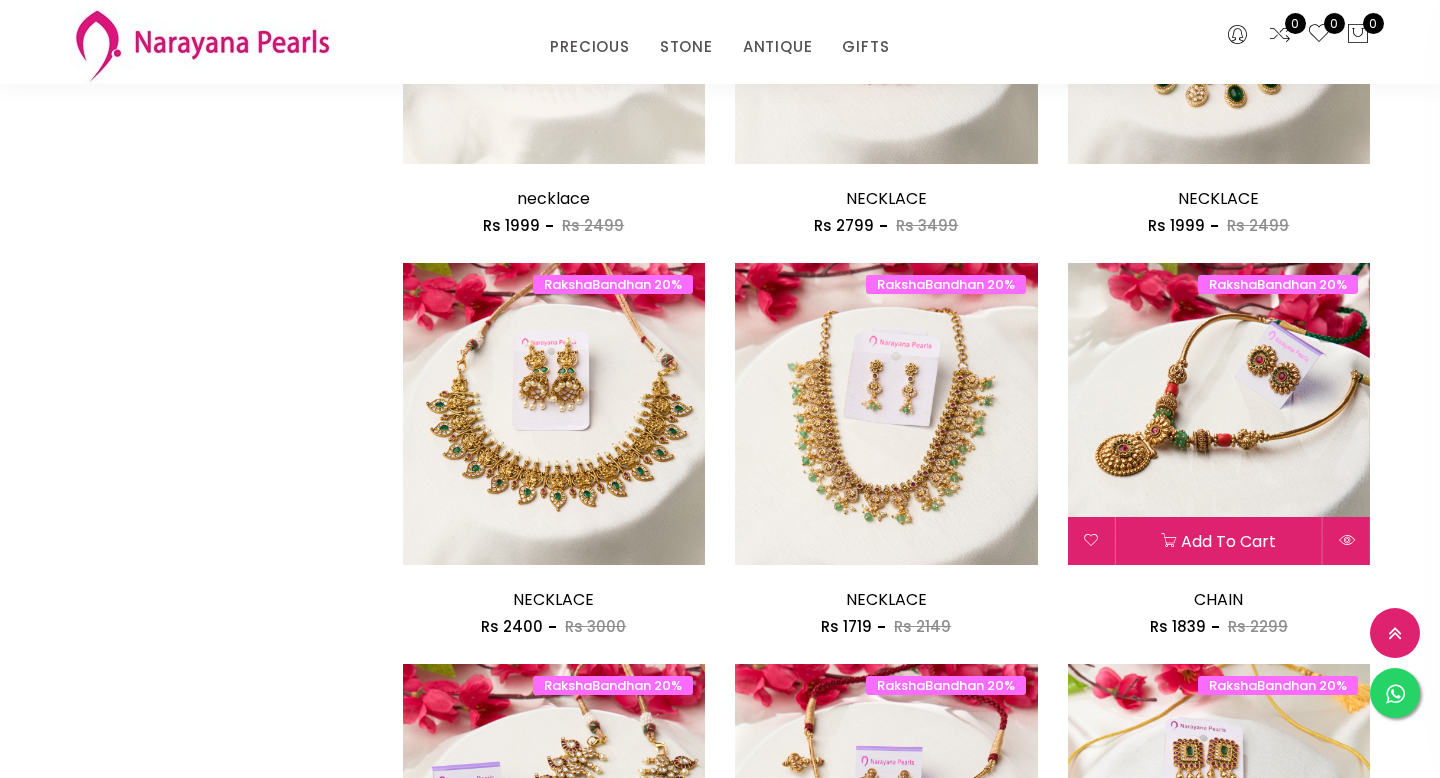 click at bounding box center (1219, 414) 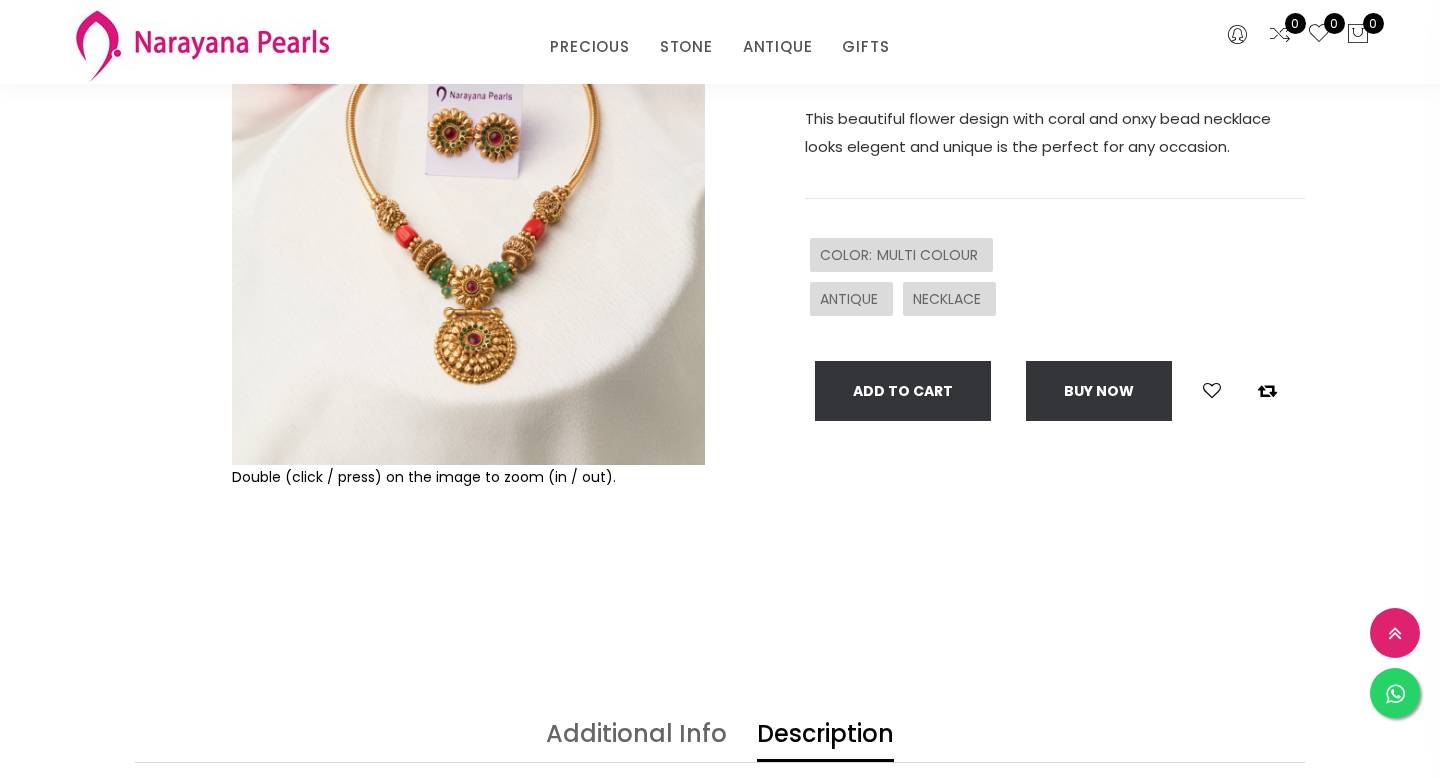 scroll, scrollTop: 210, scrollLeft: 0, axis: vertical 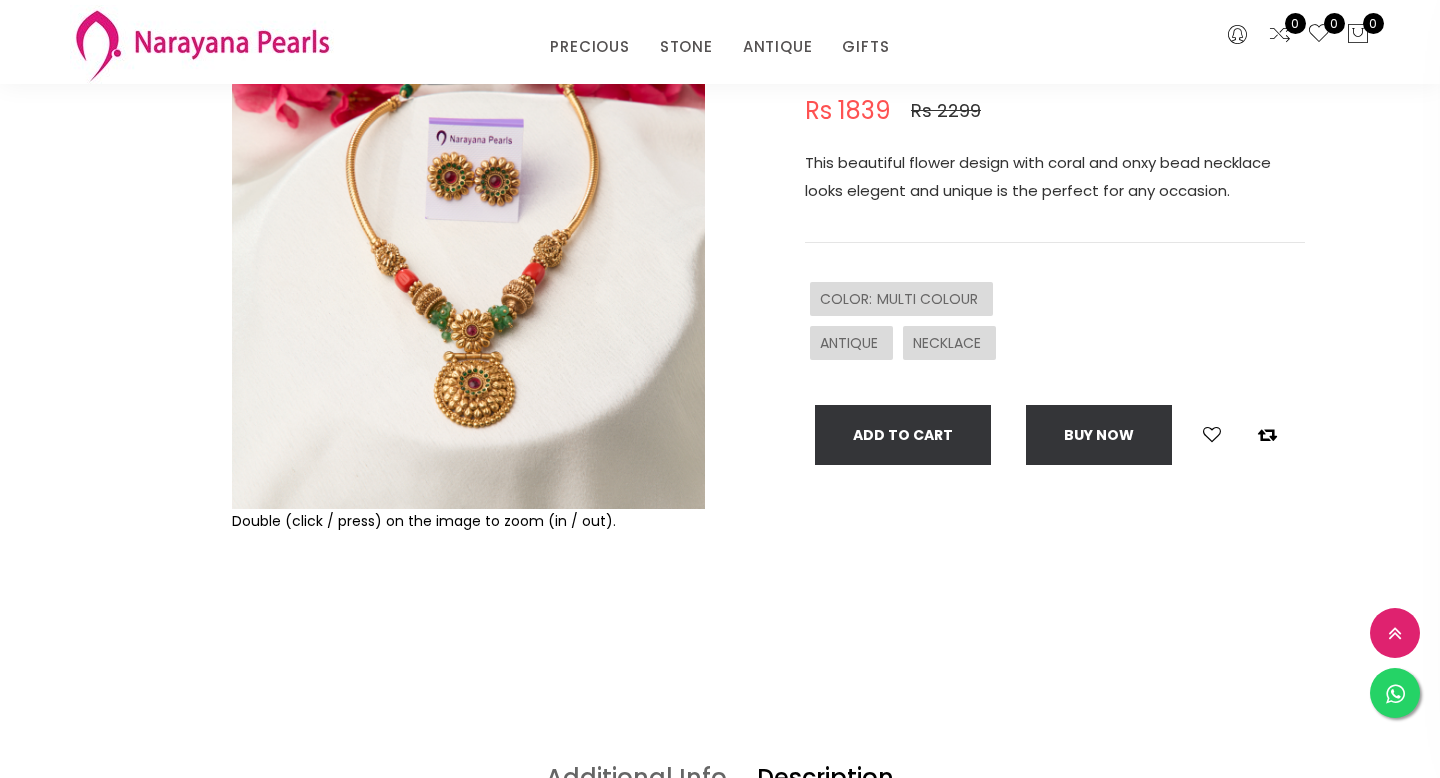 click at bounding box center [468, 272] 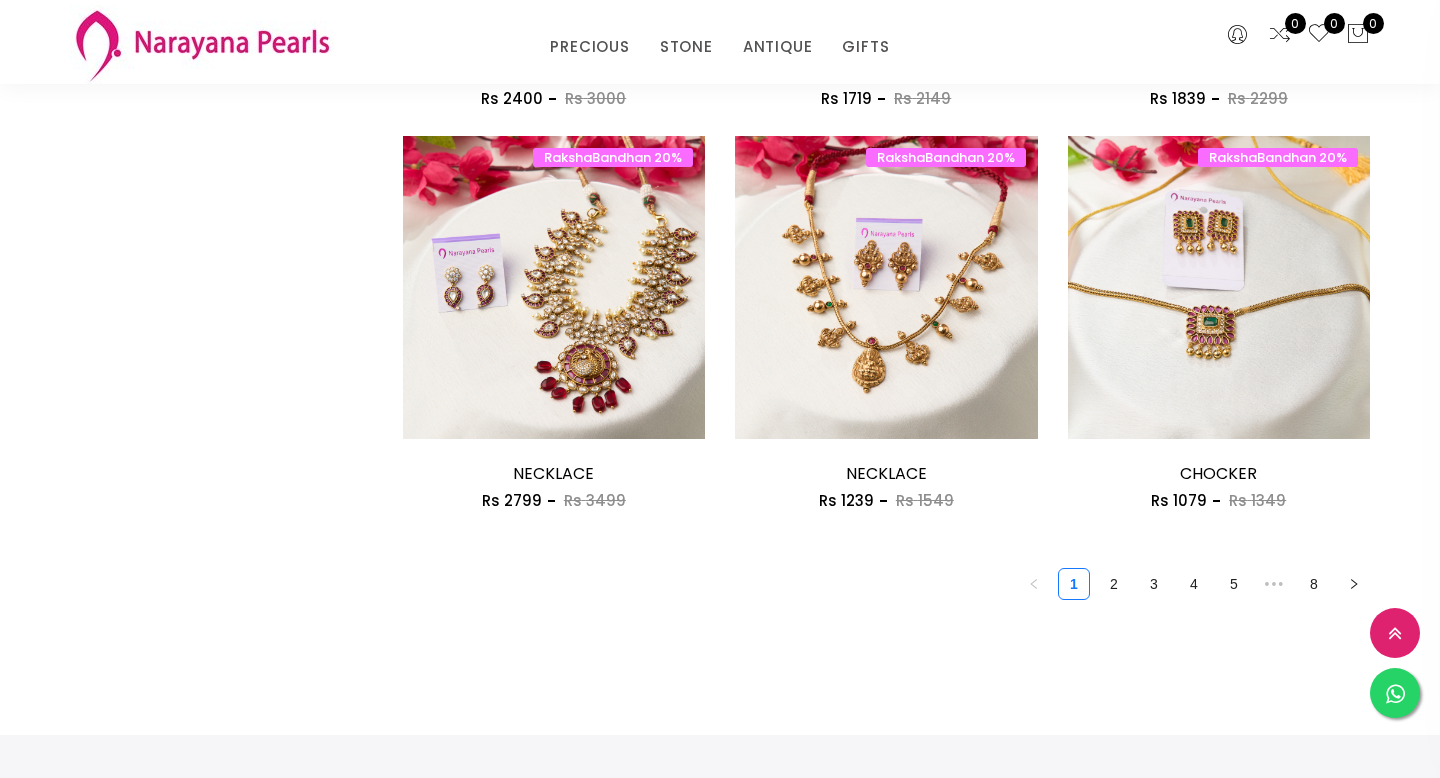 scroll, scrollTop: 2594, scrollLeft: 0, axis: vertical 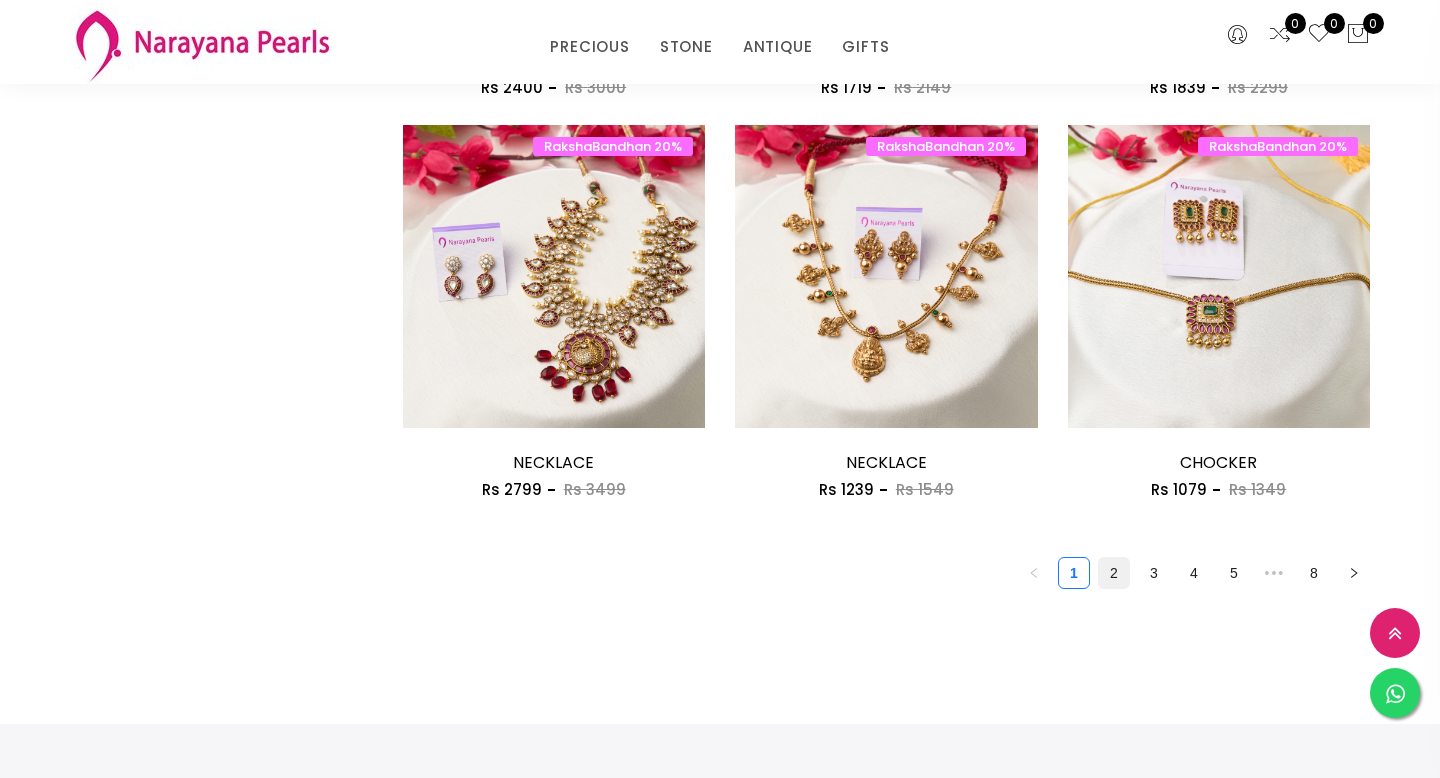 click on "2" at bounding box center (1114, 573) 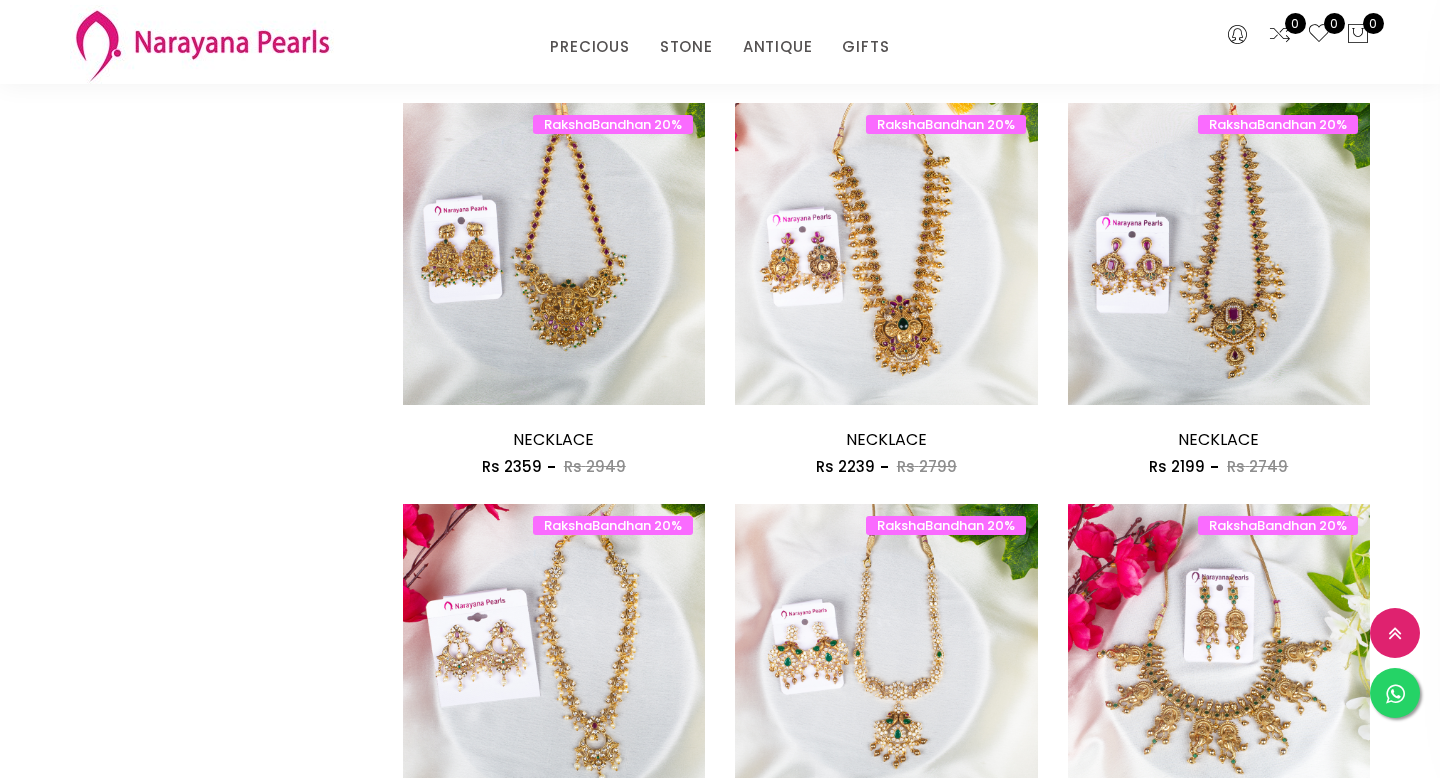 scroll, scrollTop: 2208, scrollLeft: 0, axis: vertical 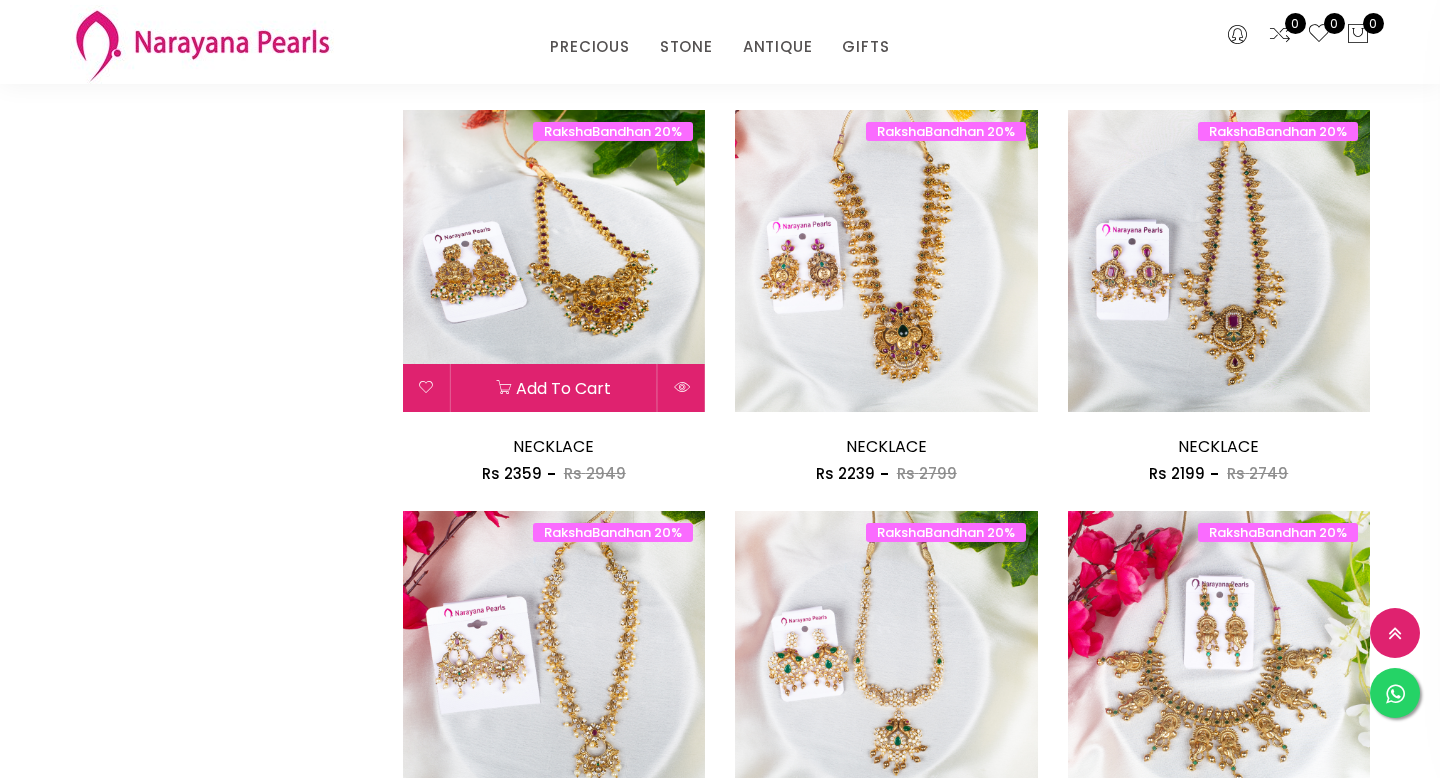 click at bounding box center (554, 261) 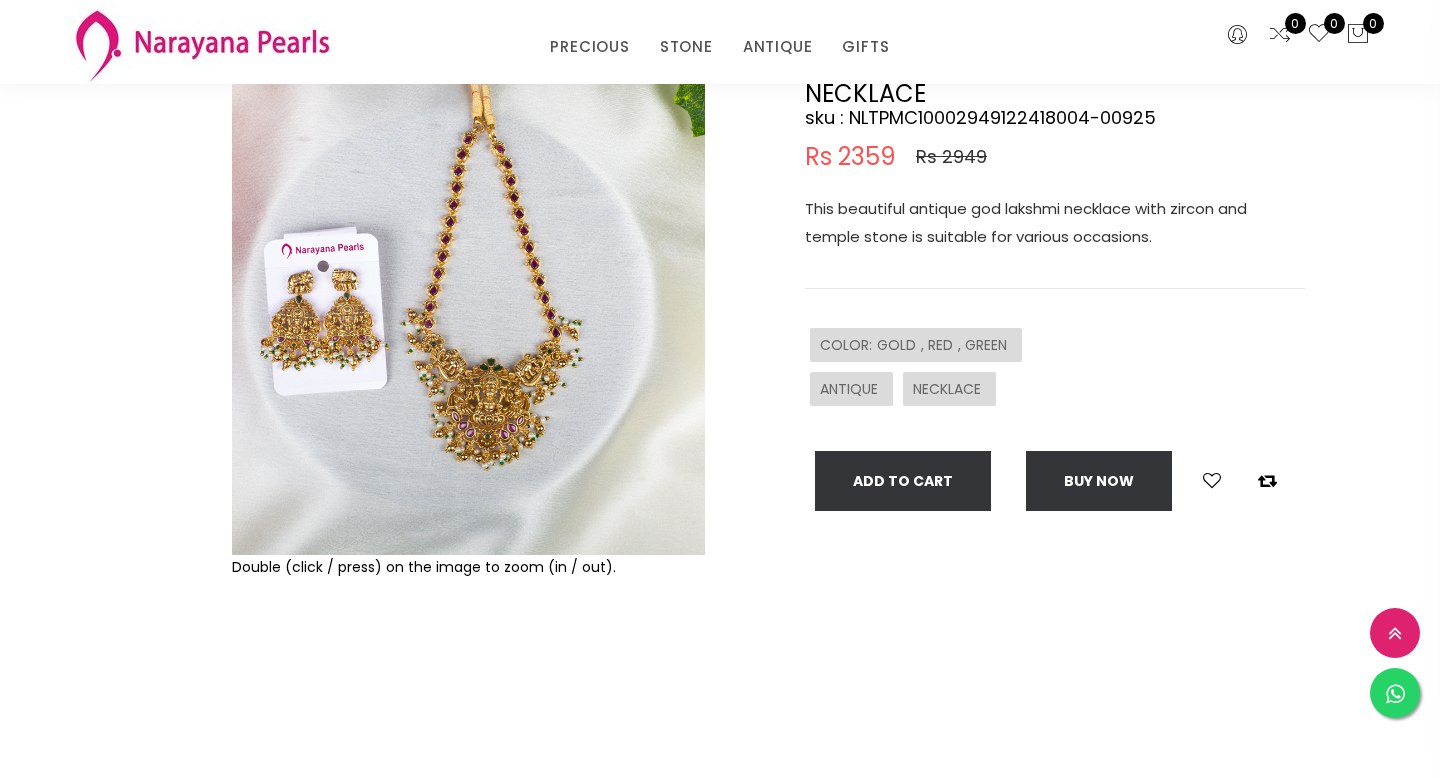 scroll, scrollTop: 169, scrollLeft: 0, axis: vertical 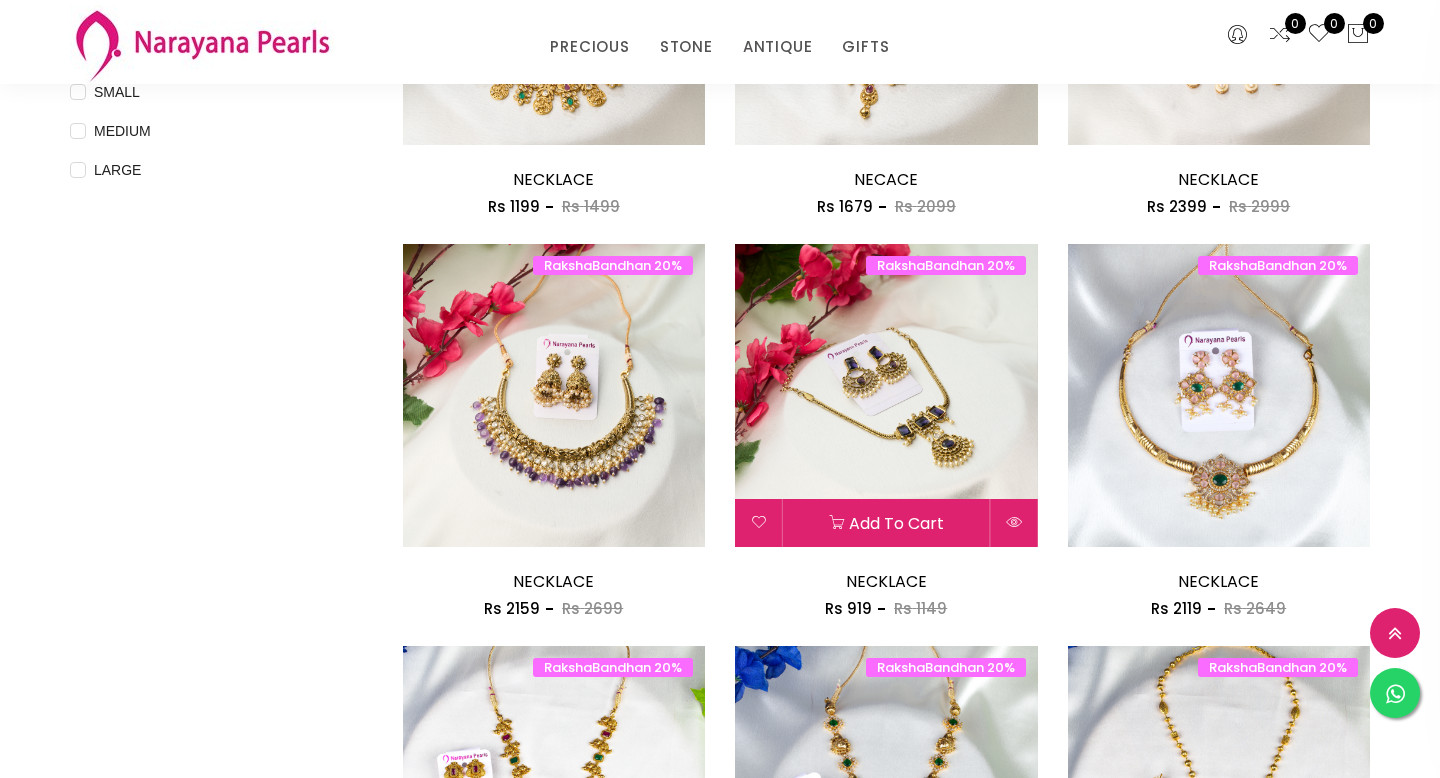click at bounding box center (886, 395) 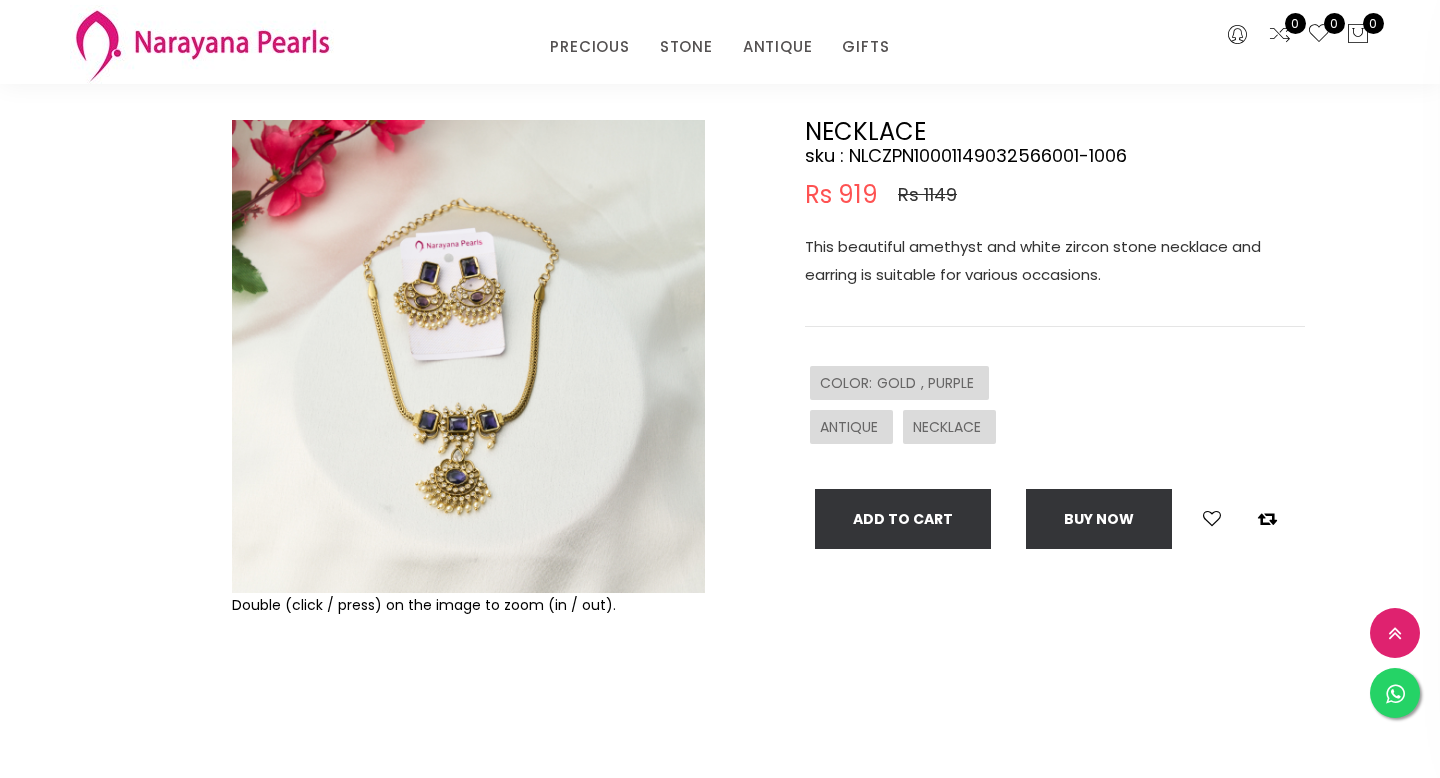 scroll, scrollTop: 147, scrollLeft: 0, axis: vertical 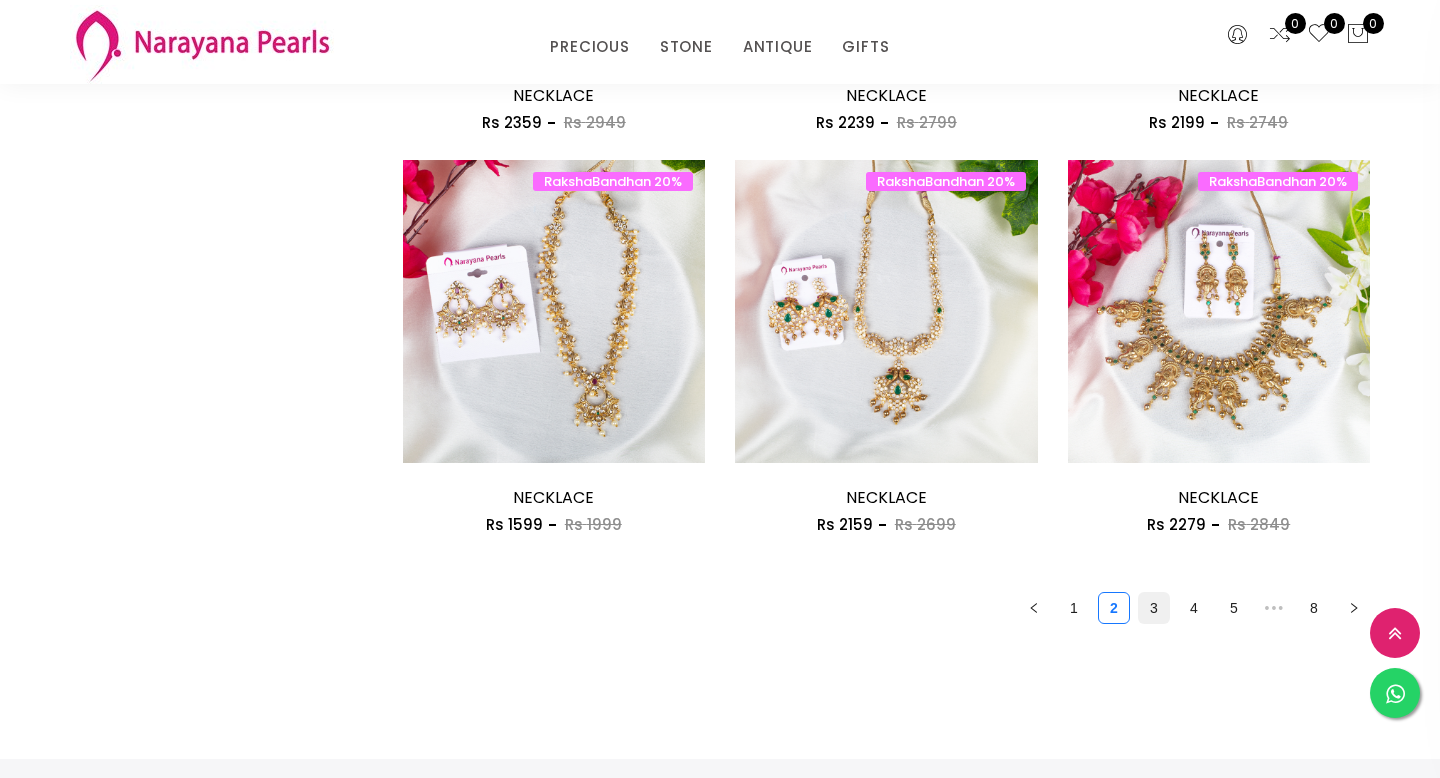 click on "3" at bounding box center (1154, 608) 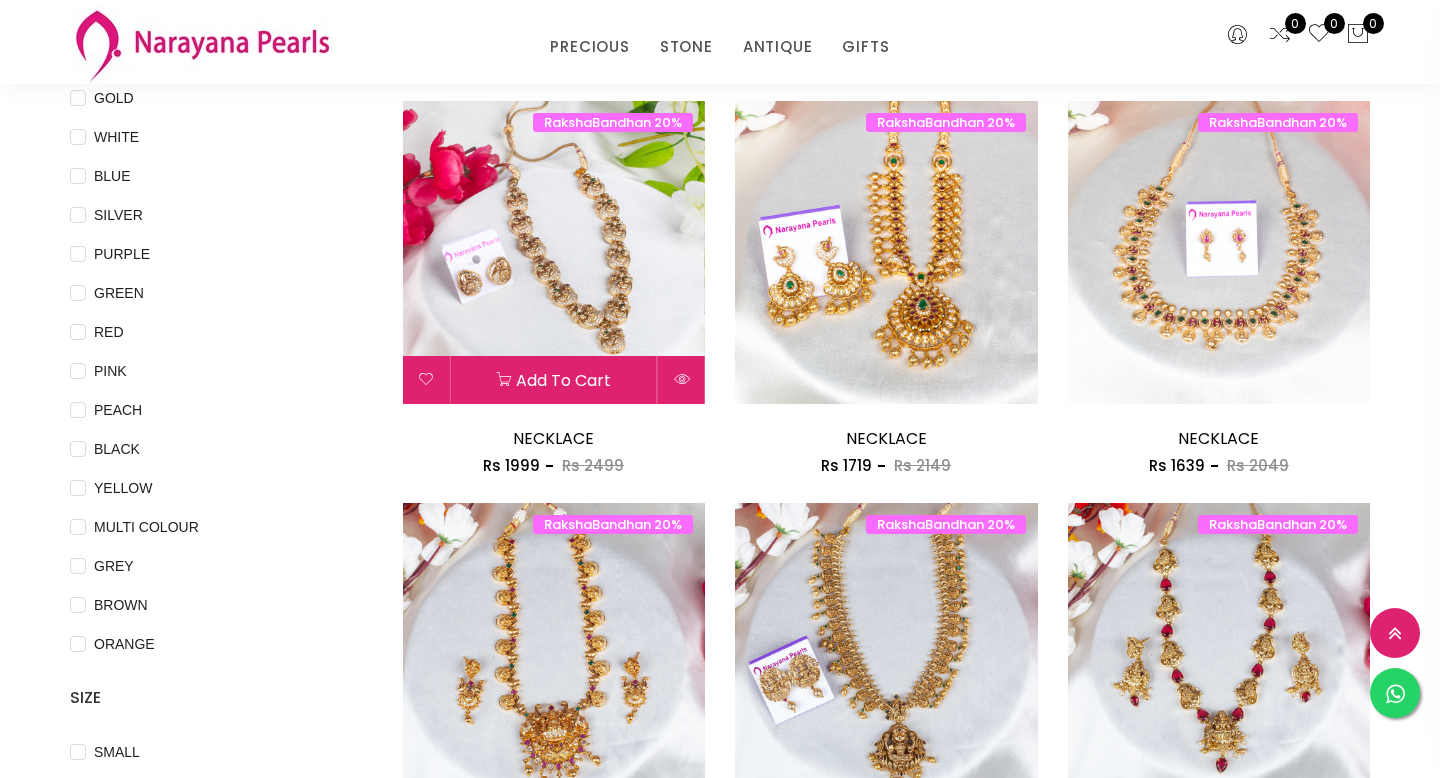 scroll, scrollTop: 204, scrollLeft: 0, axis: vertical 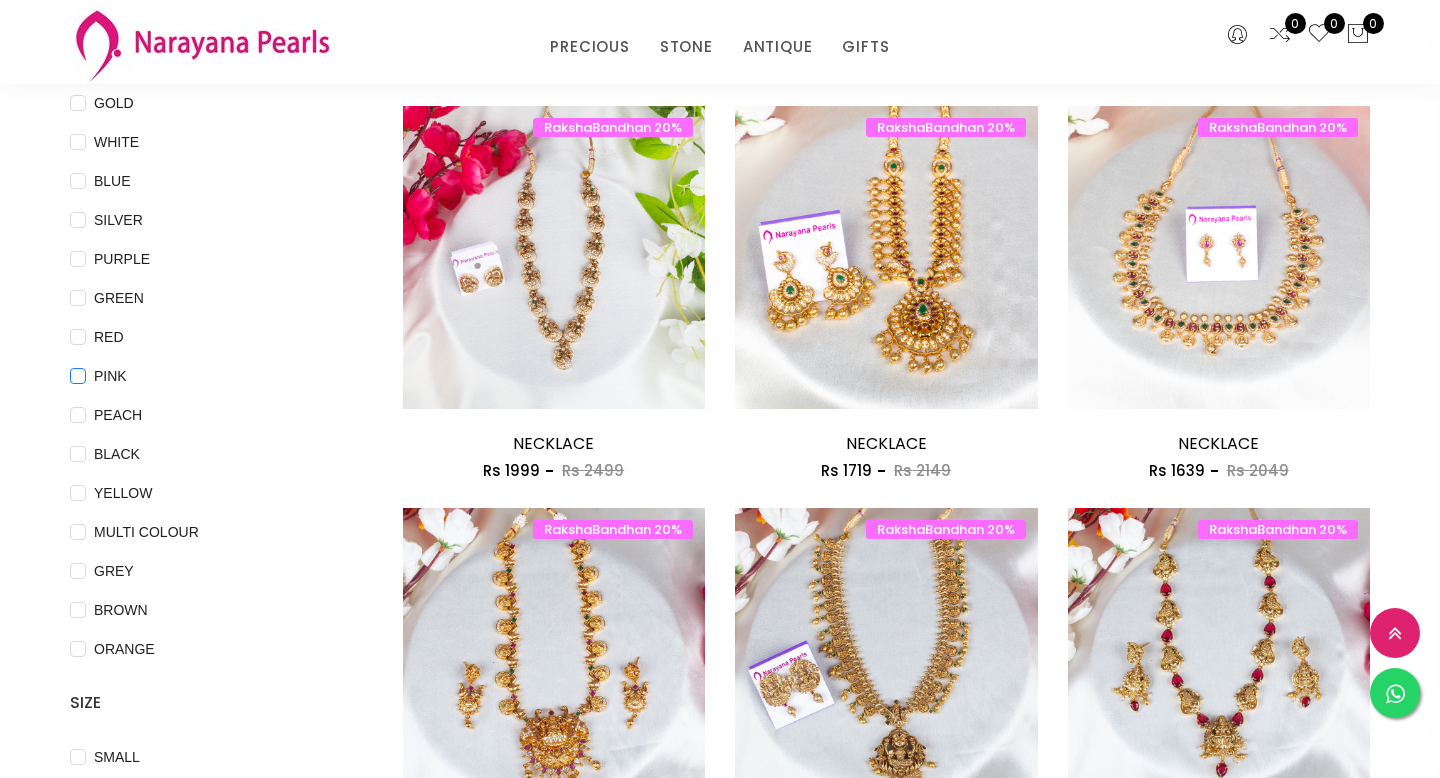 click on "PINK" at bounding box center [78, 390] 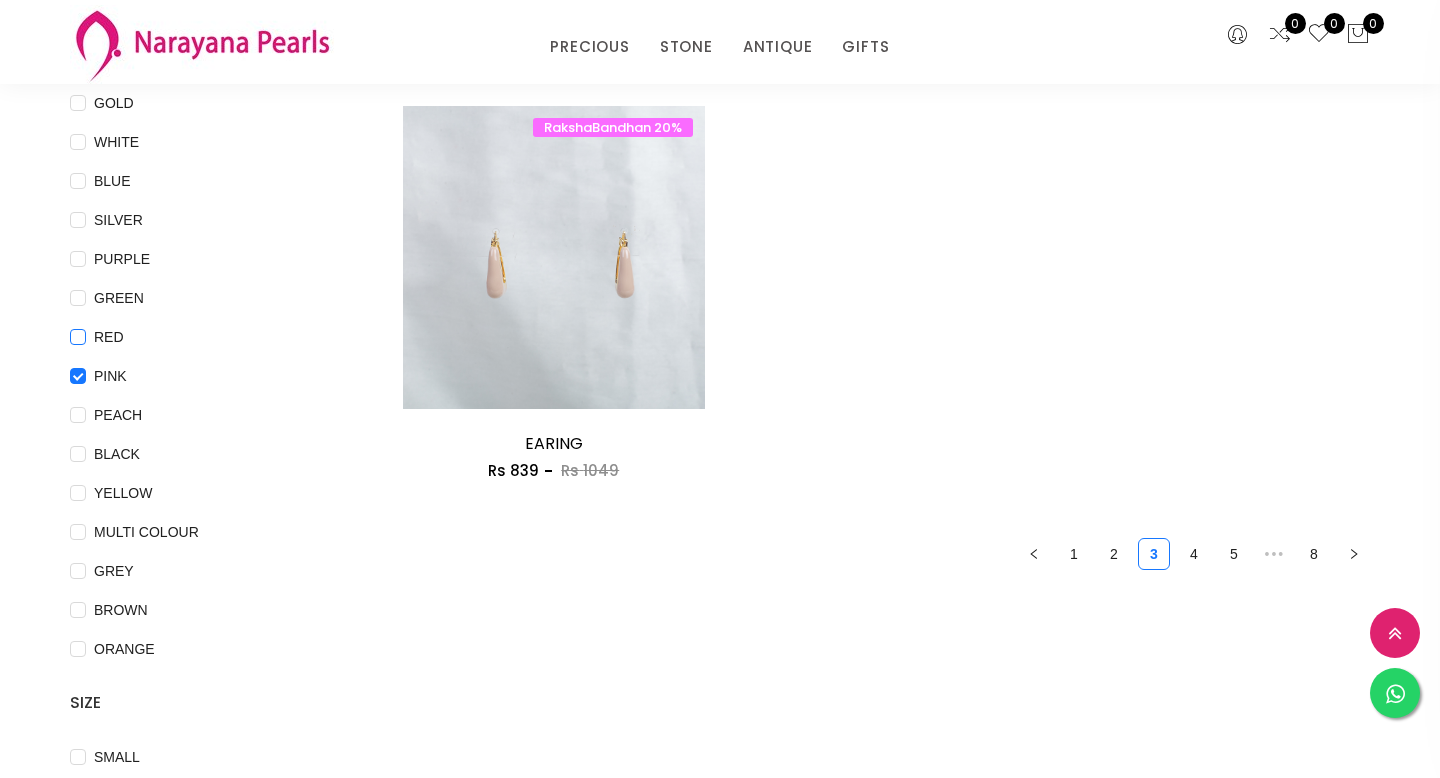 click on "RED" at bounding box center (78, 351) 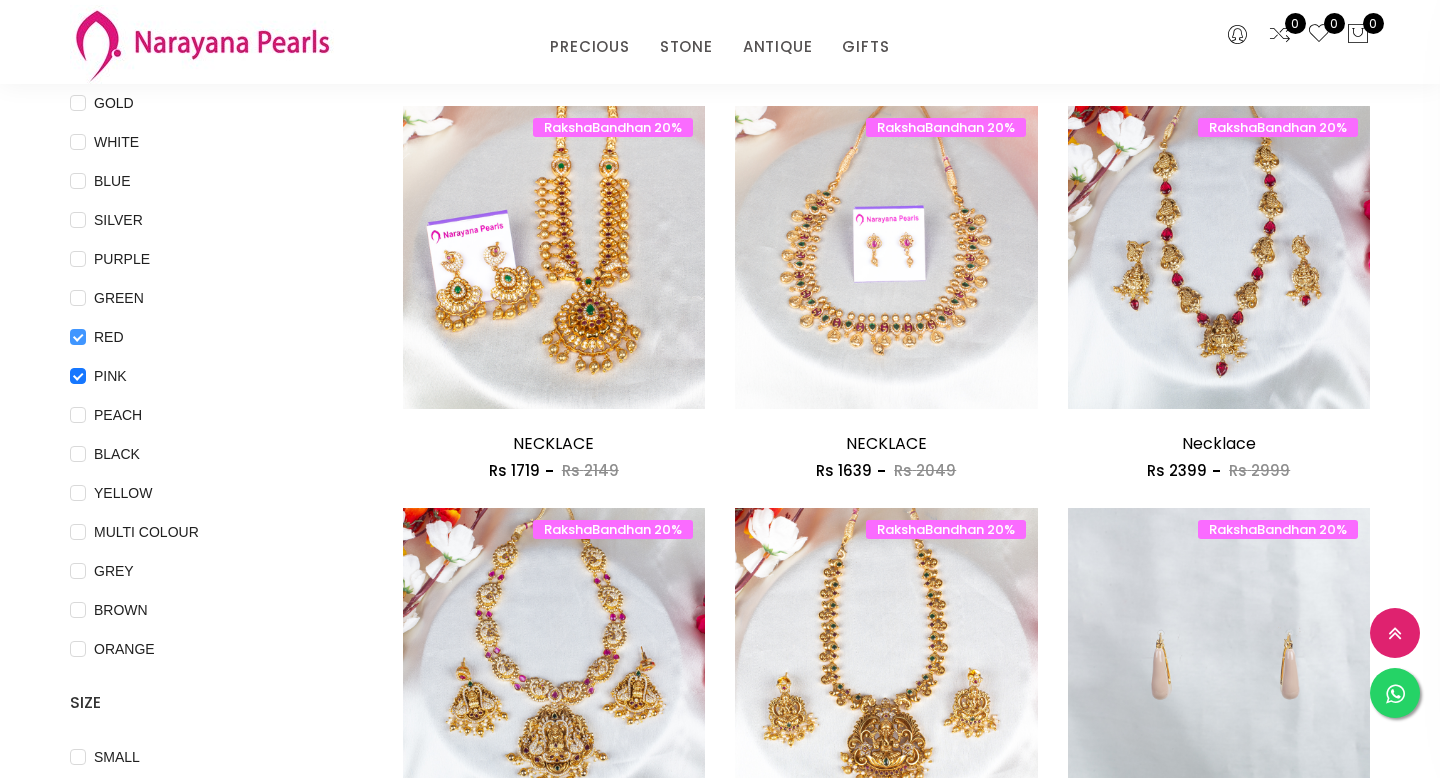 click on "RED" at bounding box center (78, 351) 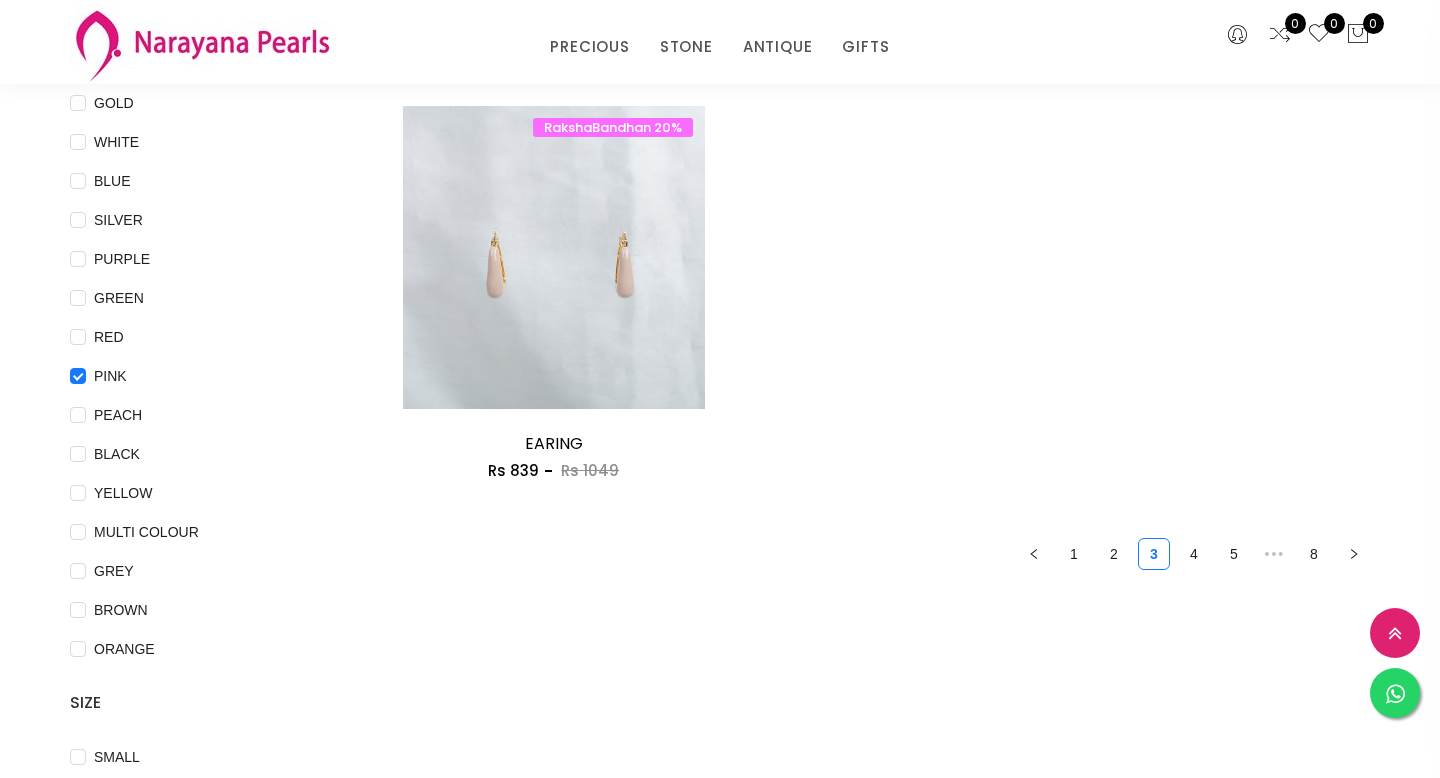 click on "GREEN" at bounding box center [206, 298] 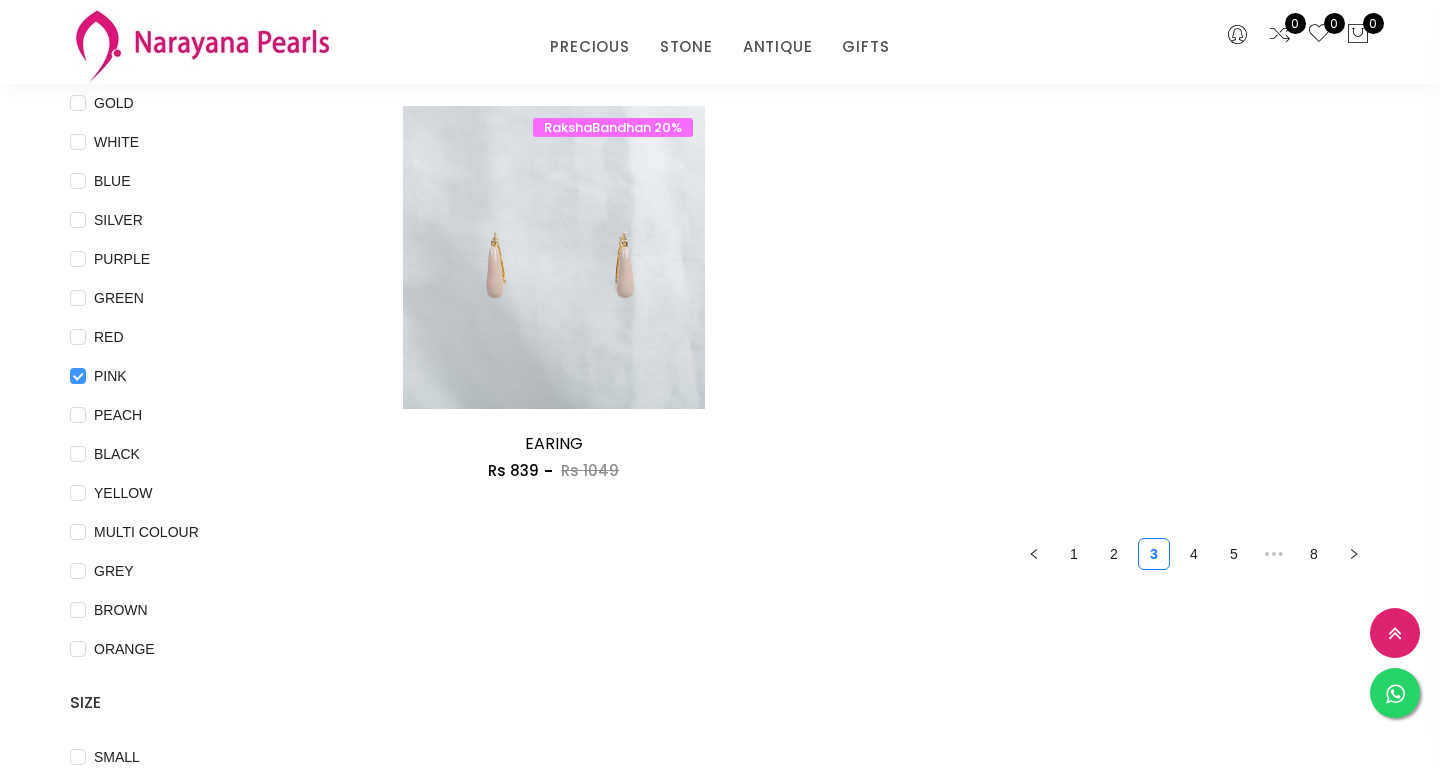 click on "PINK" at bounding box center (78, 390) 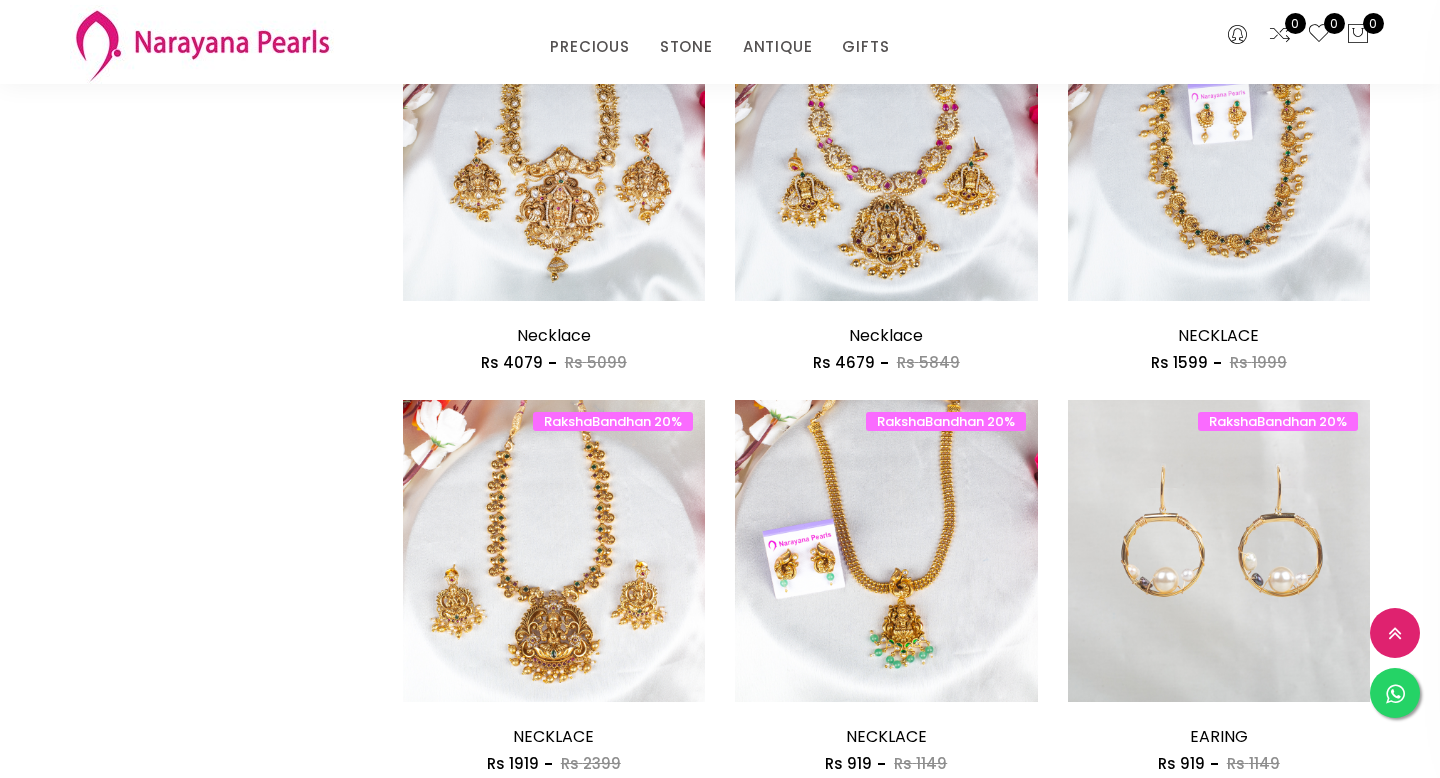 scroll, scrollTop: 1114, scrollLeft: 0, axis: vertical 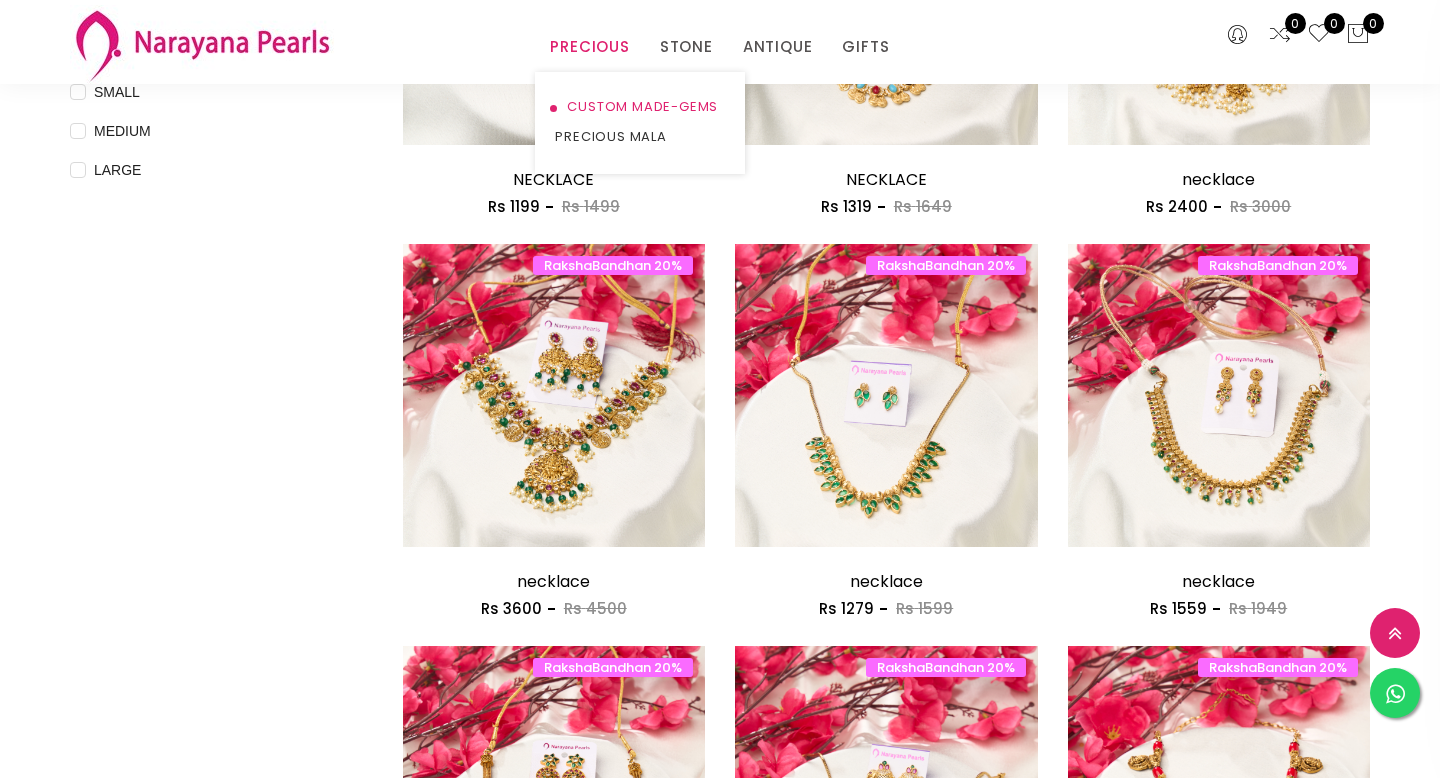 click on "CUSTOM MADE-GEMS" at bounding box center [640, 107] 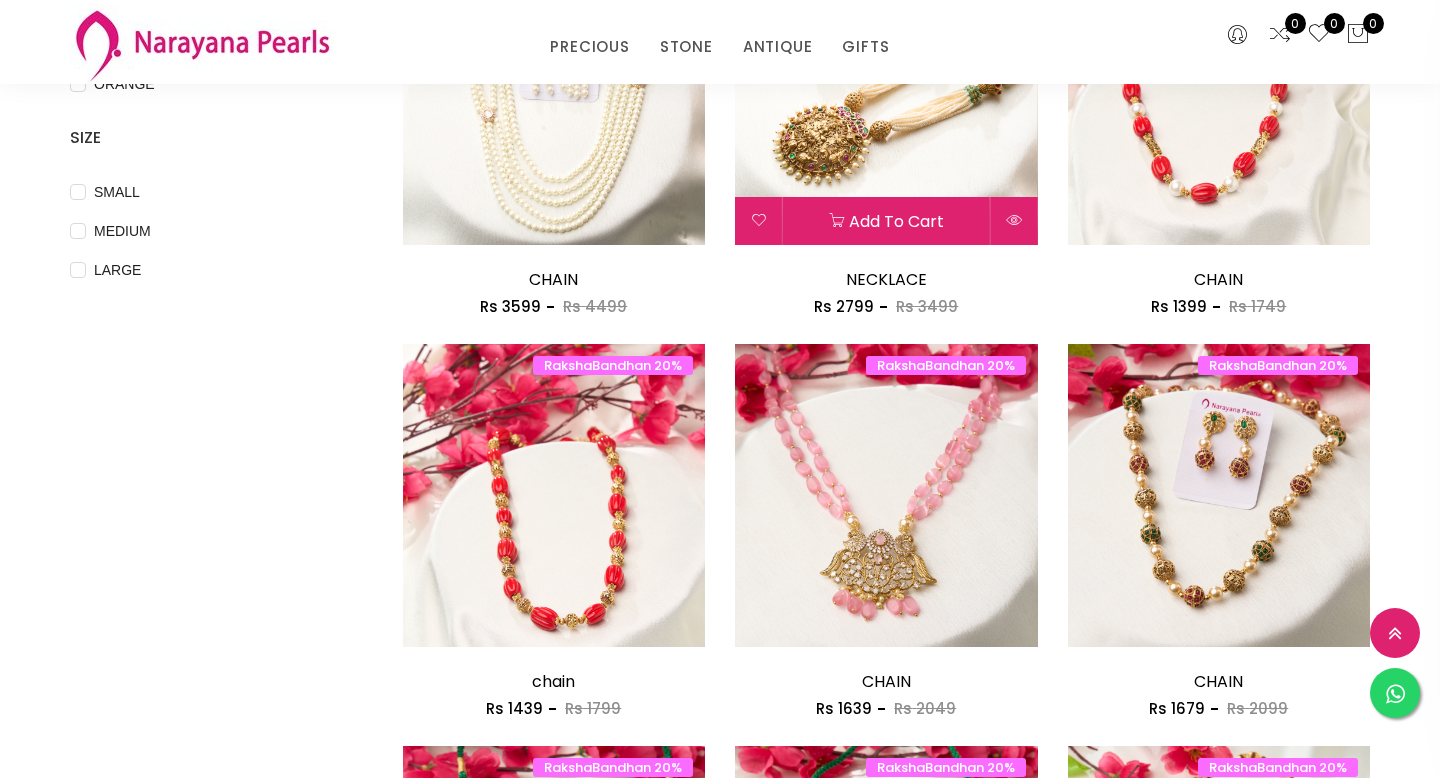 scroll, scrollTop: 783, scrollLeft: 0, axis: vertical 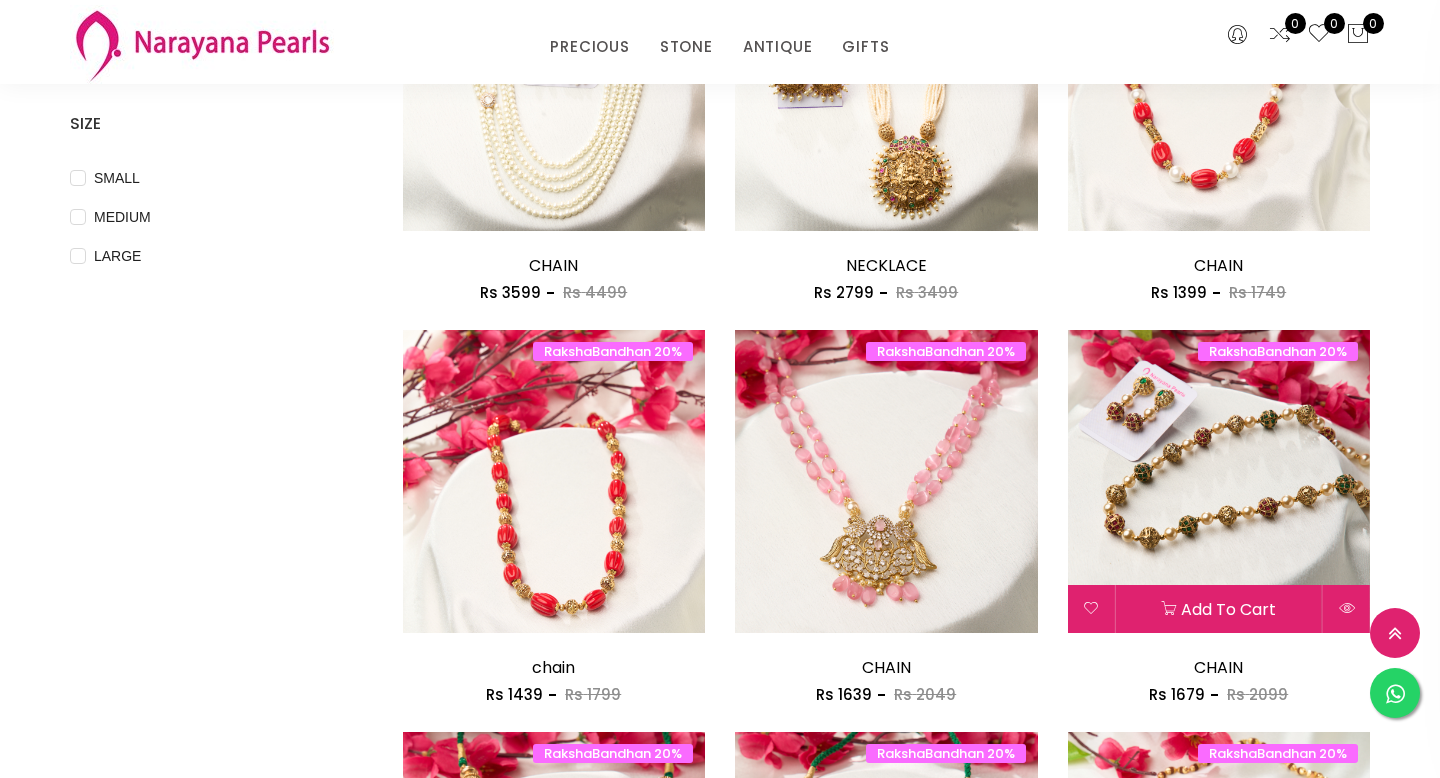 click at bounding box center [1219, 481] 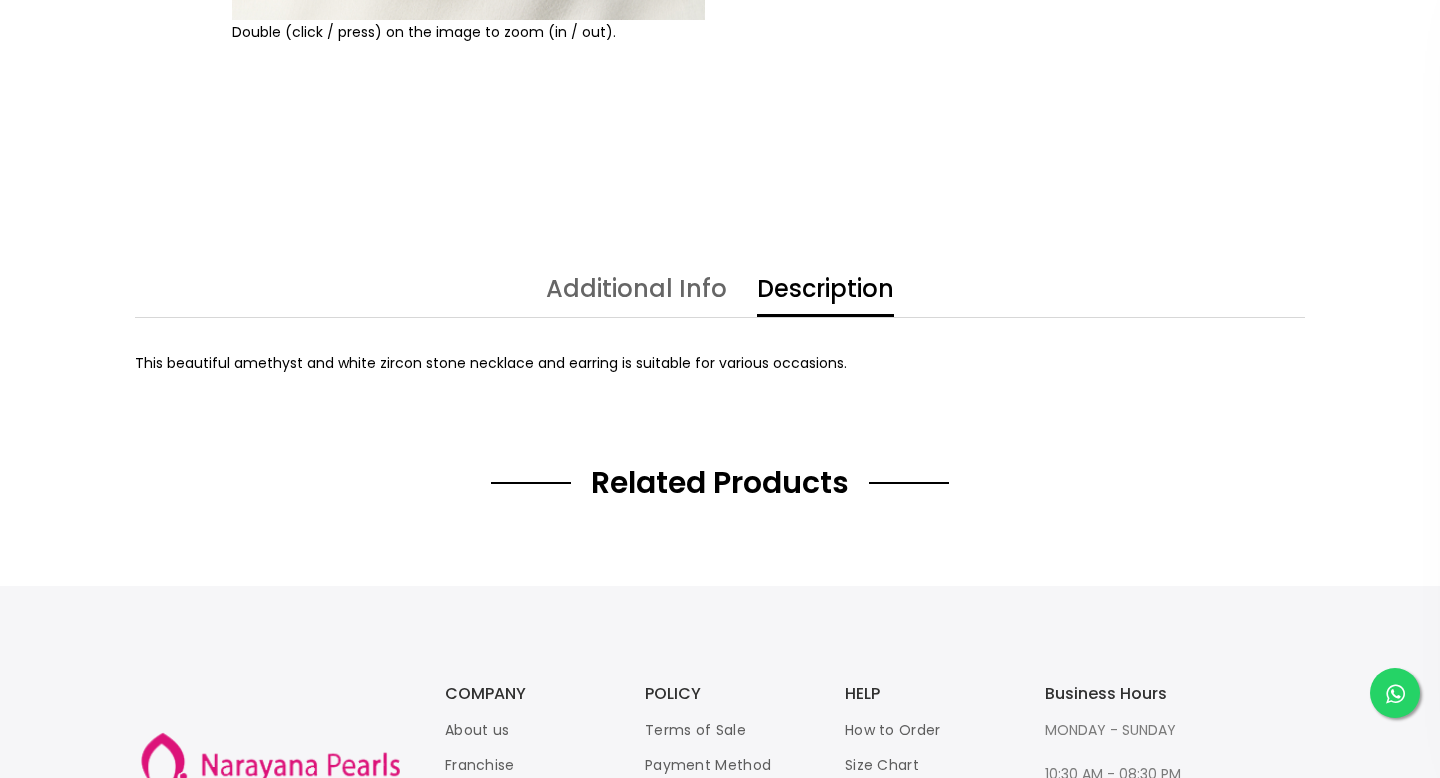 scroll, scrollTop: 0, scrollLeft: 0, axis: both 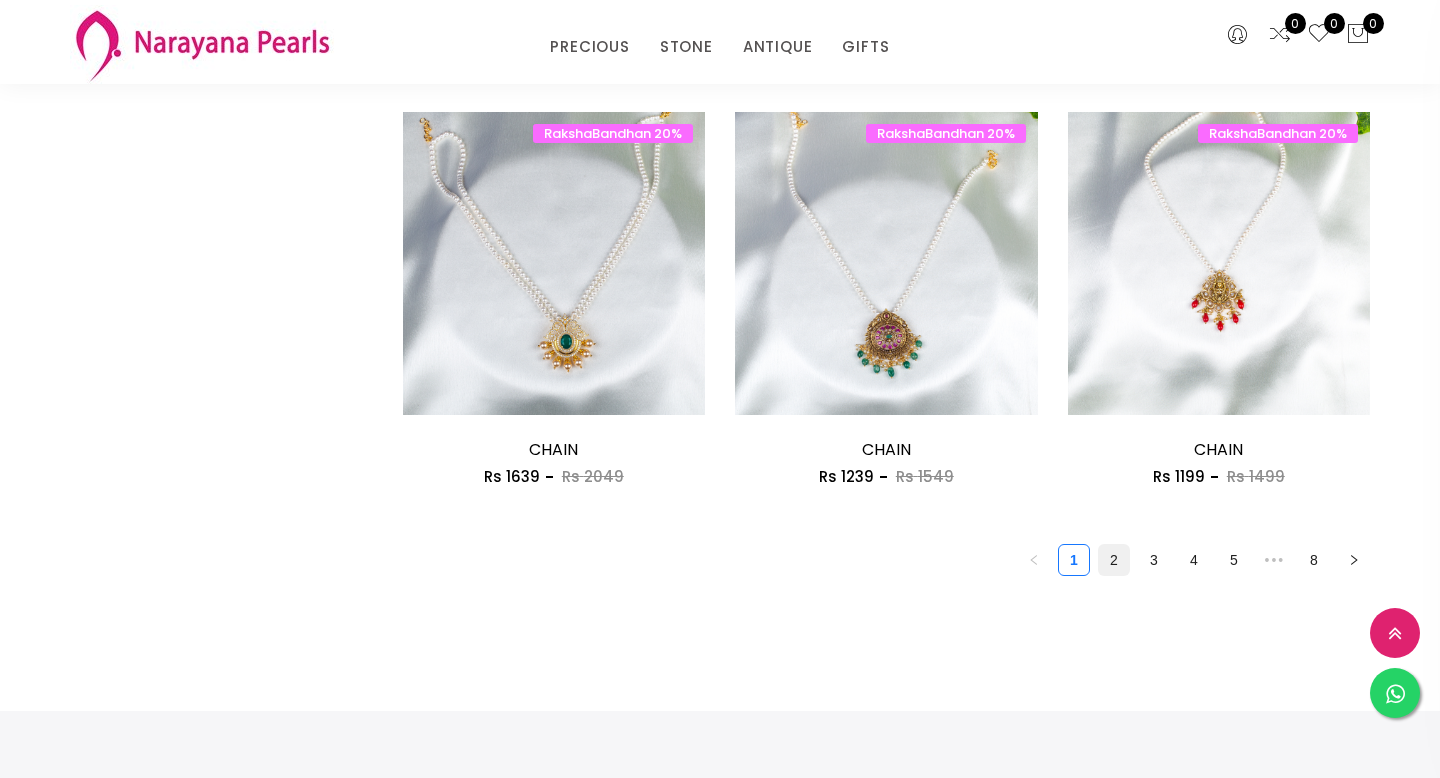 click on "2" at bounding box center [1114, 560] 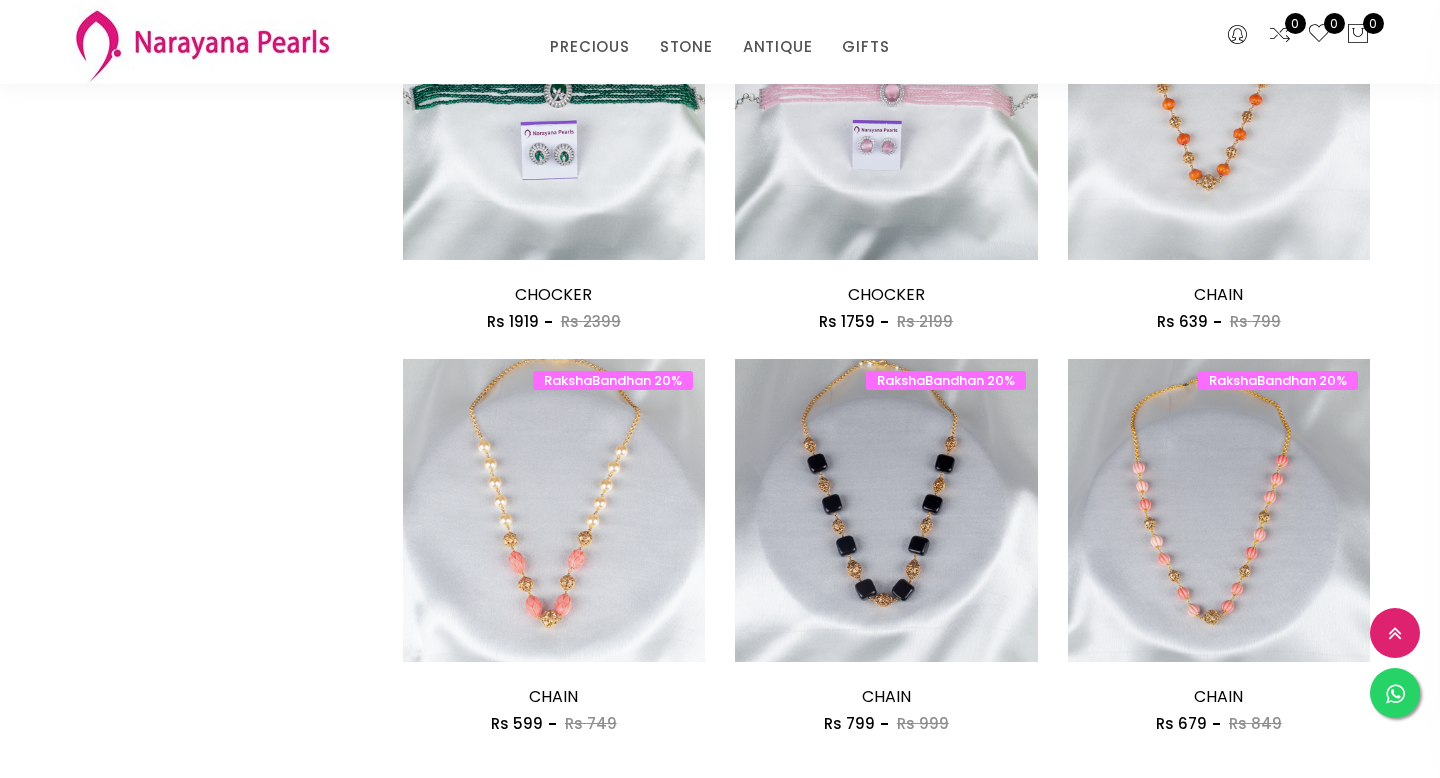 scroll, scrollTop: 2363, scrollLeft: 0, axis: vertical 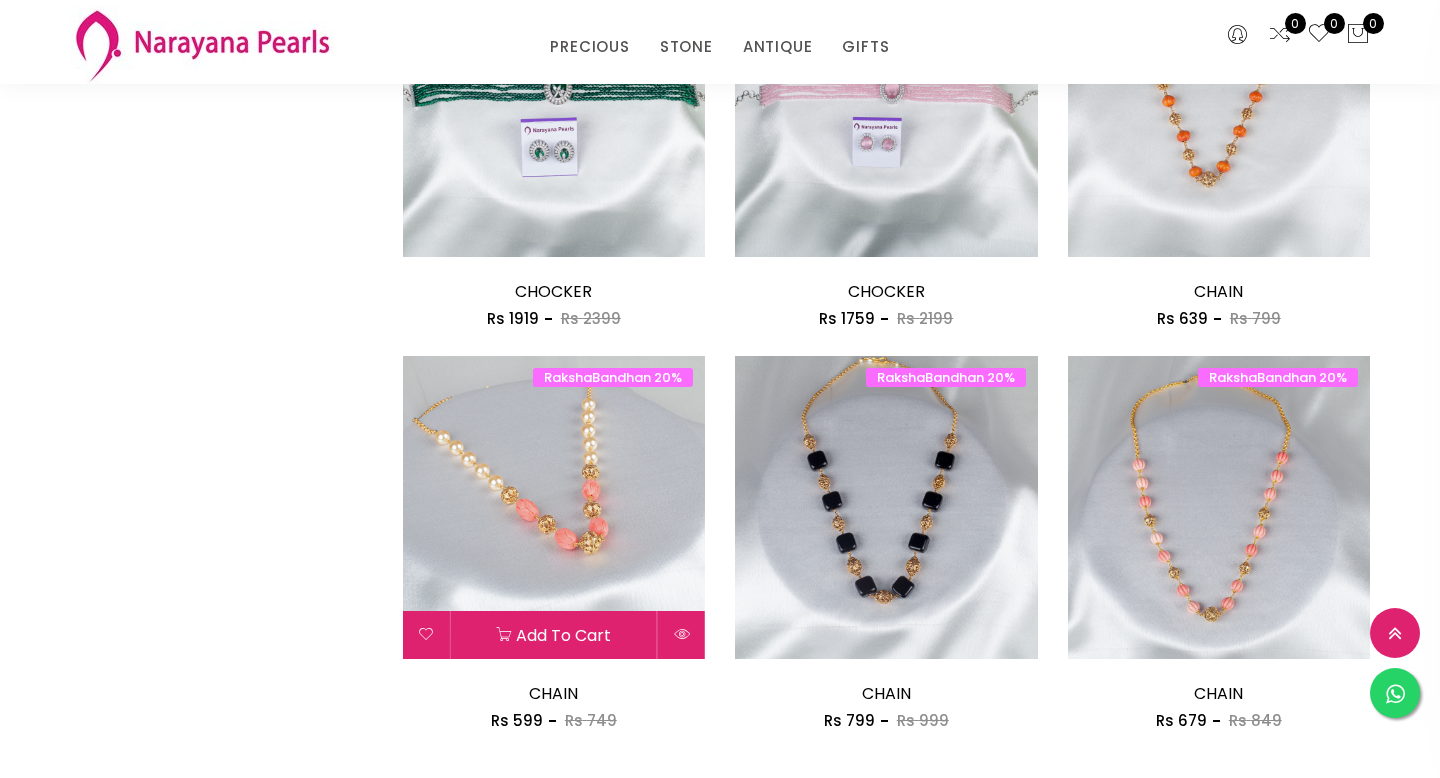 click at bounding box center (554, 507) 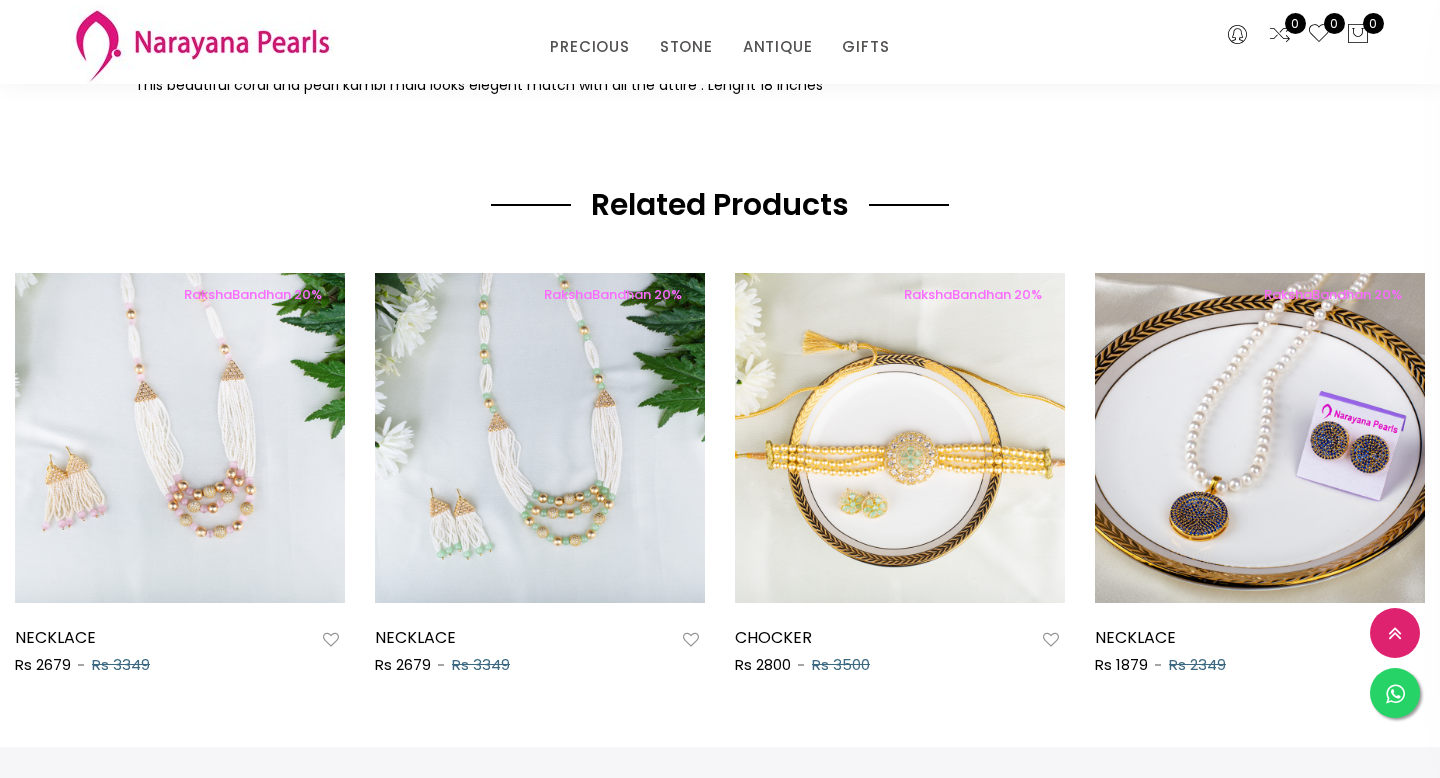 scroll, scrollTop: 980, scrollLeft: 0, axis: vertical 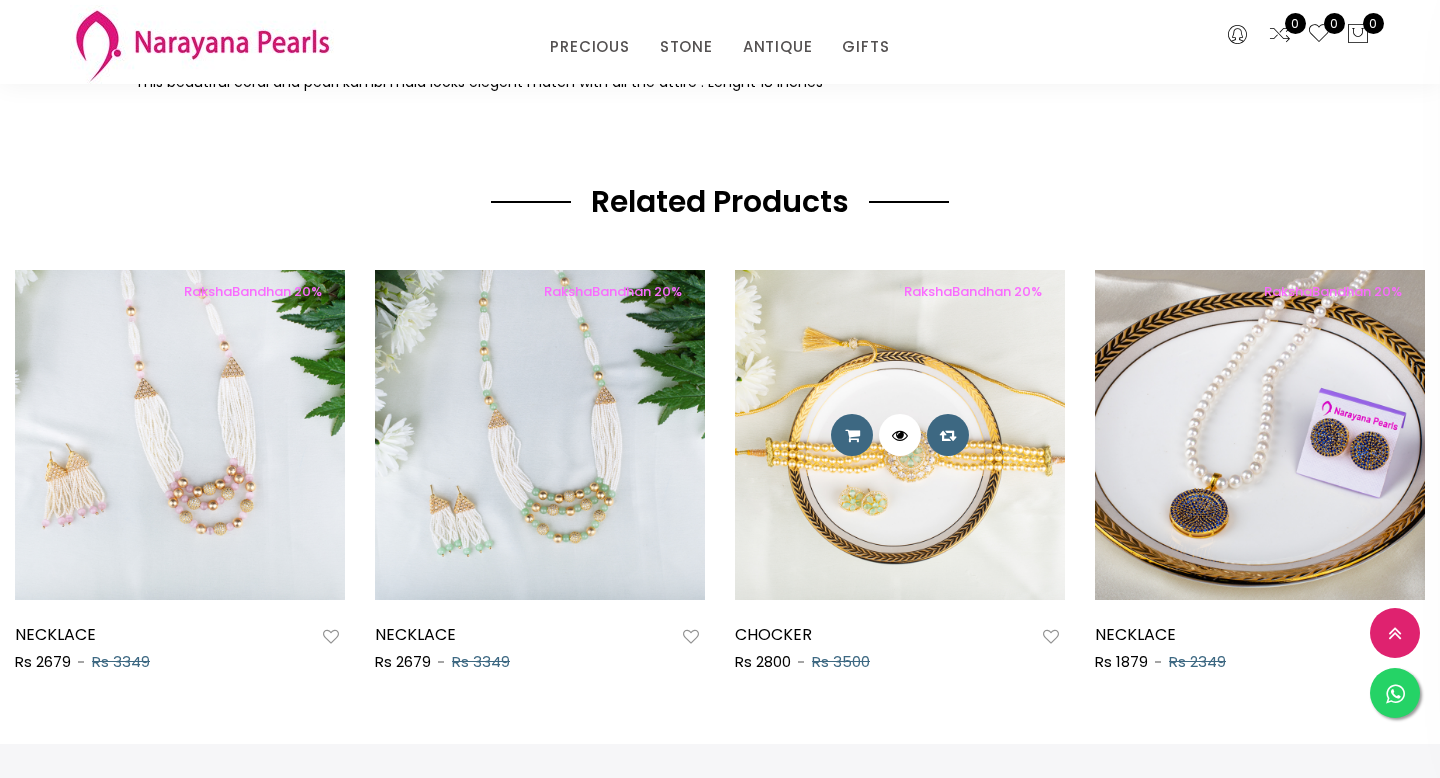 click at bounding box center (900, 435) 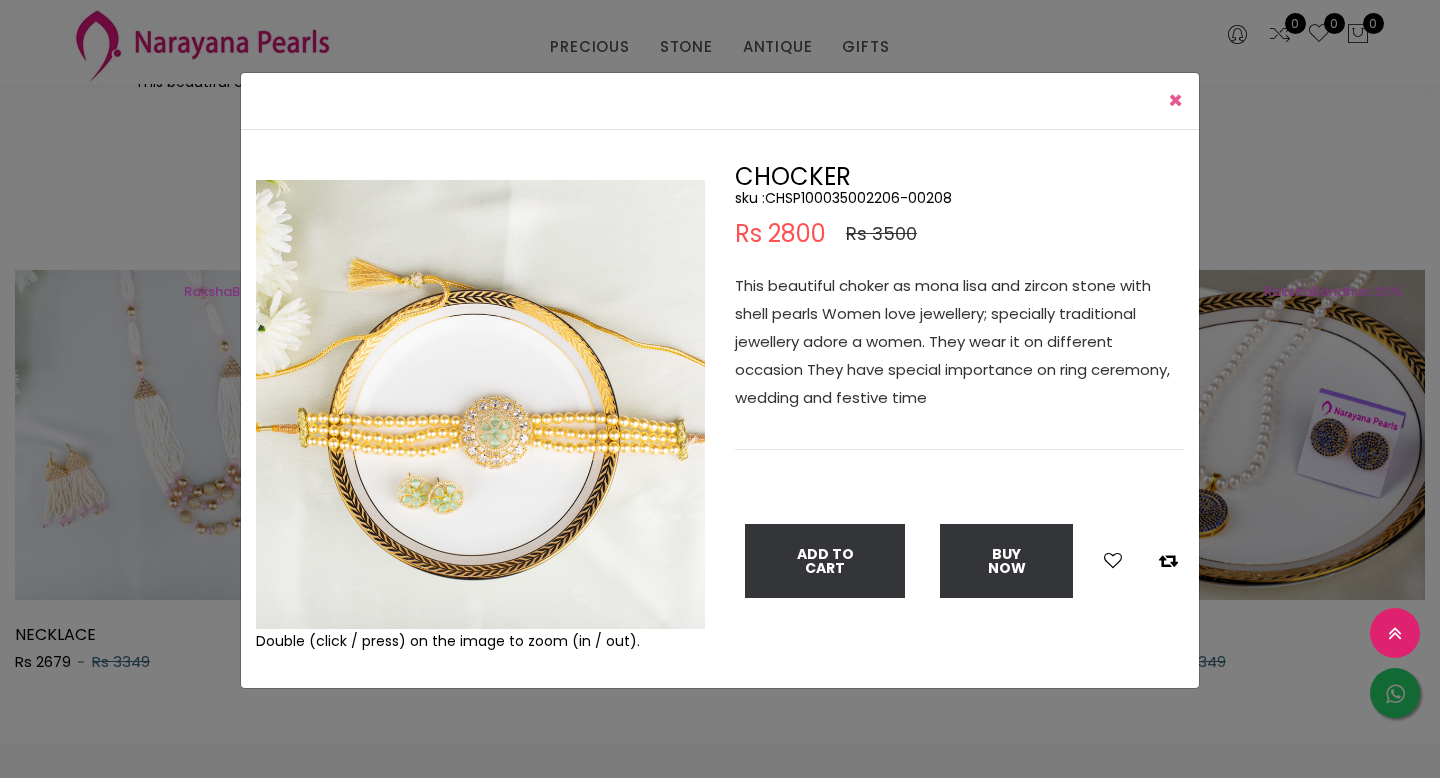 click on "×" at bounding box center (1175, 100) 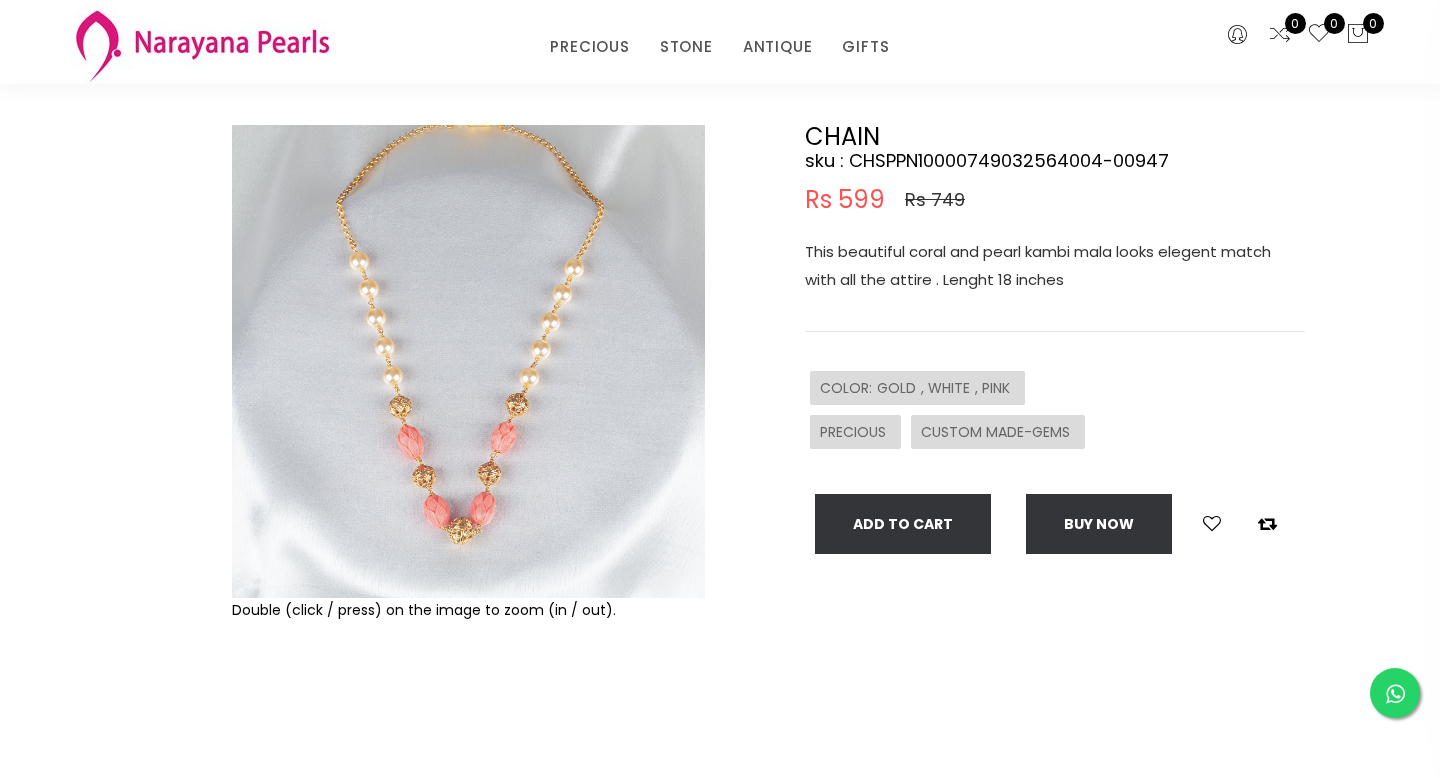 scroll, scrollTop: 0, scrollLeft: 0, axis: both 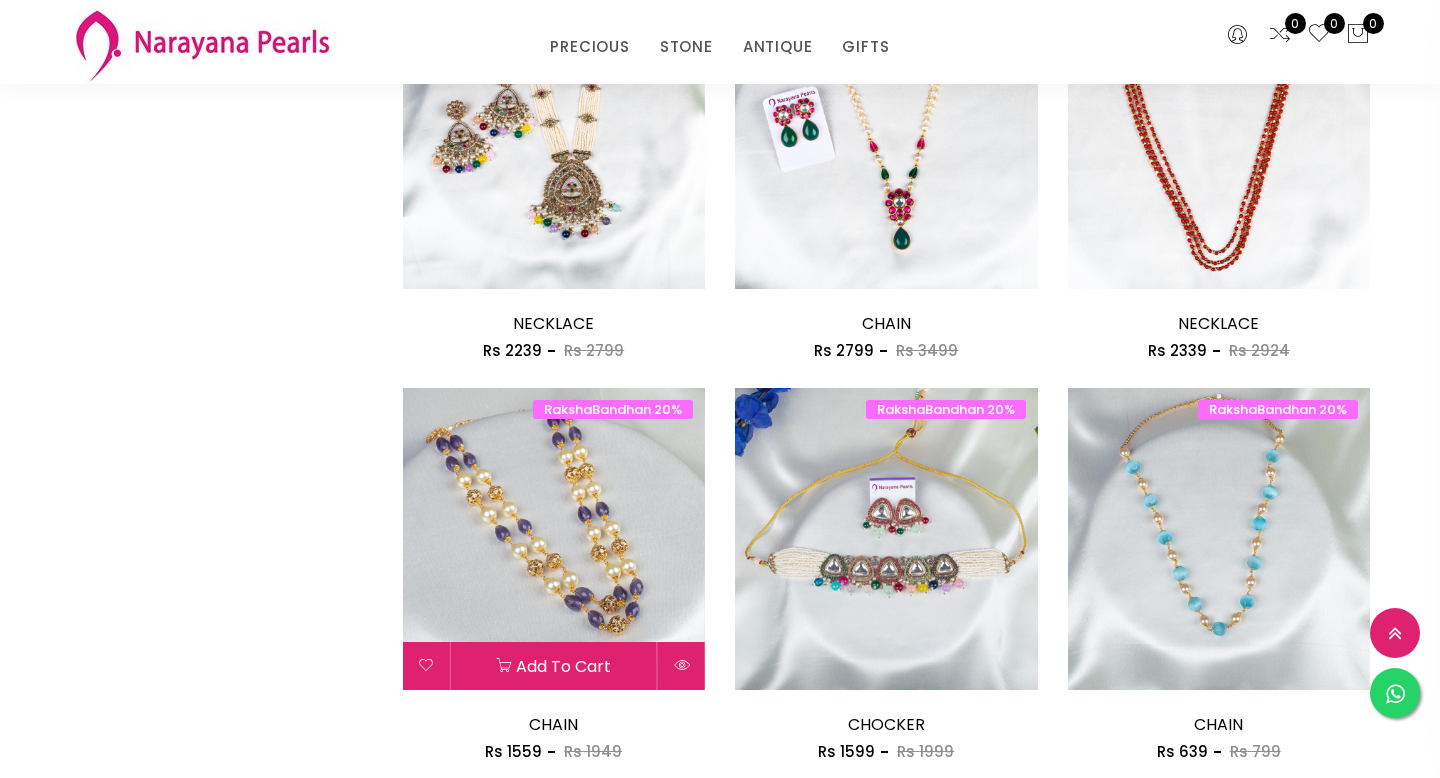 click at bounding box center (554, 539) 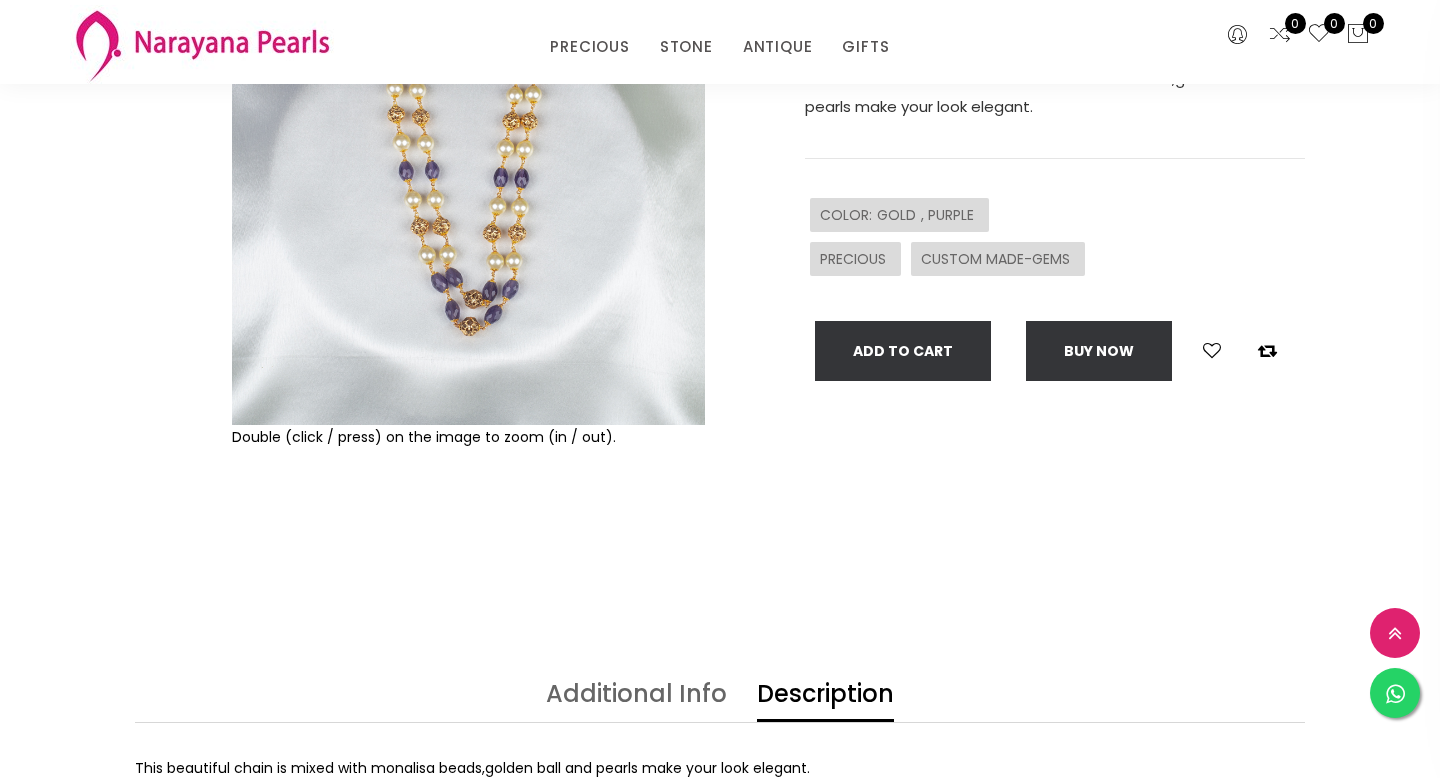 scroll, scrollTop: 299, scrollLeft: 0, axis: vertical 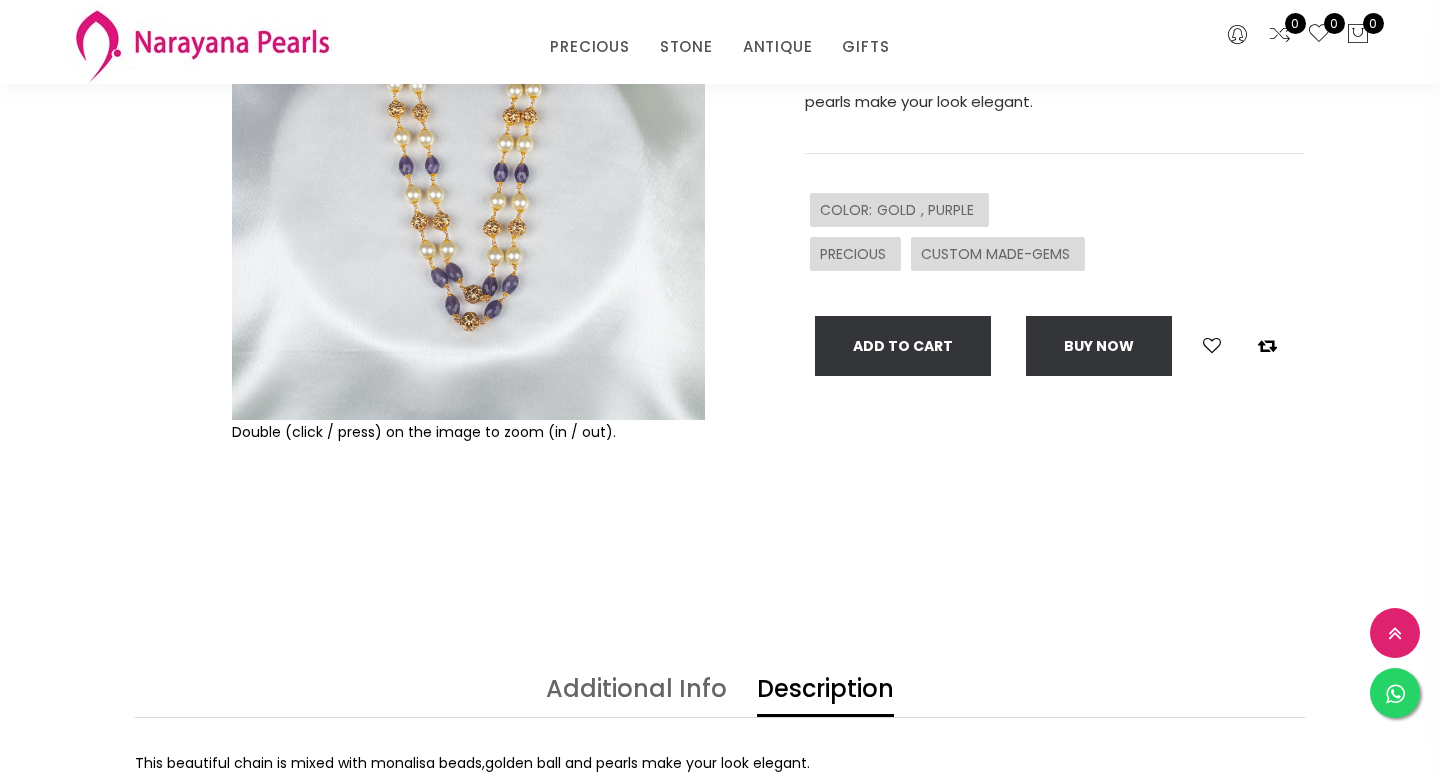 click at bounding box center [468, 183] 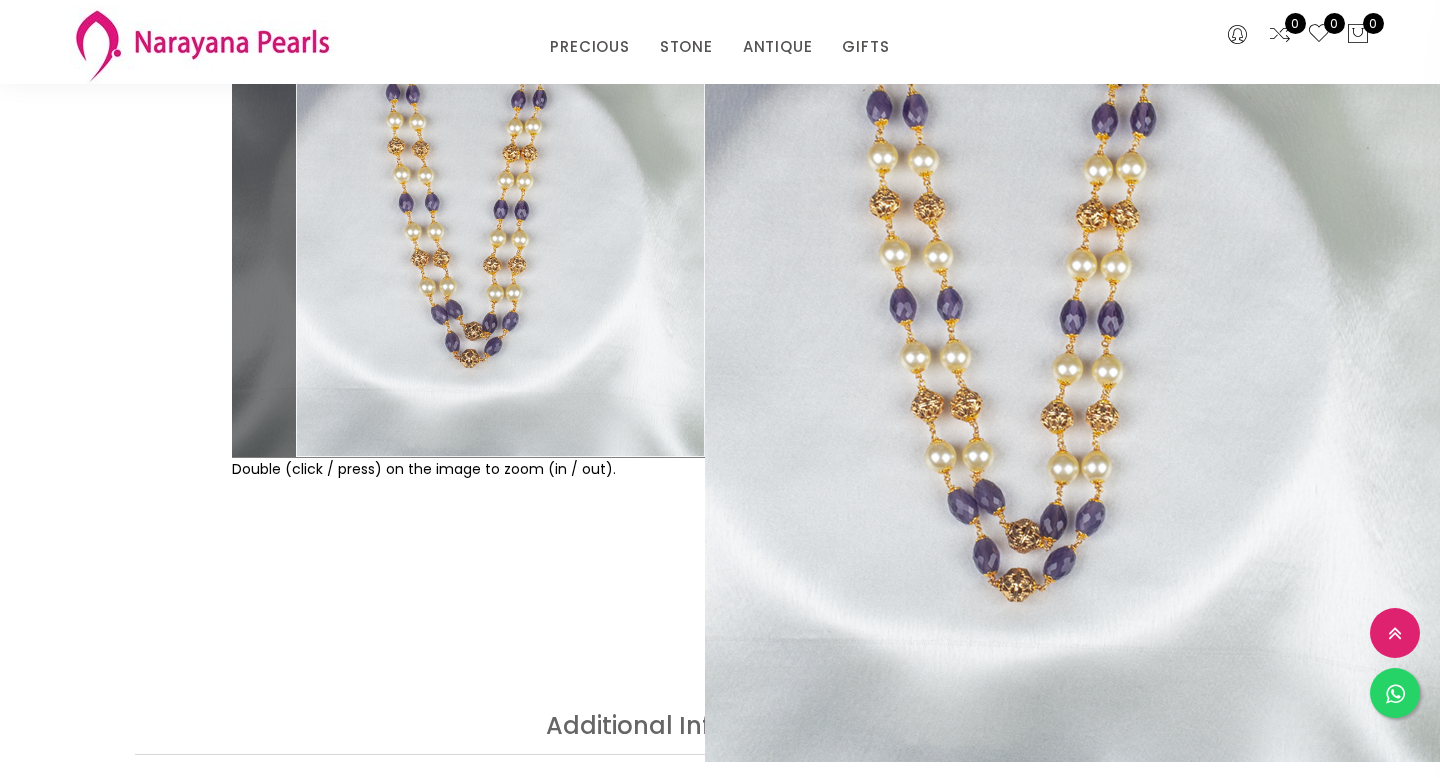 scroll, scrollTop: 265, scrollLeft: 0, axis: vertical 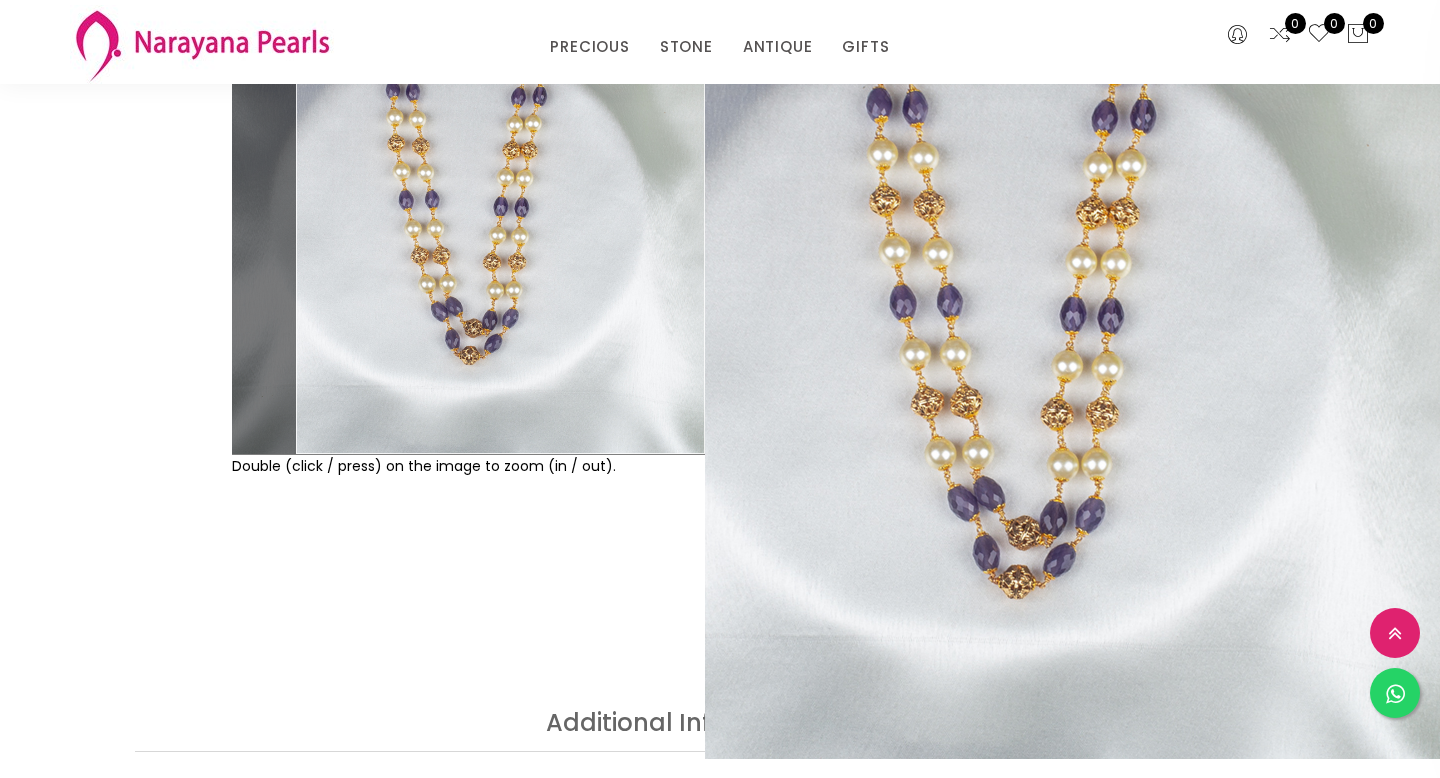 click on "Add To Cart" at bounding box center (903, 380) 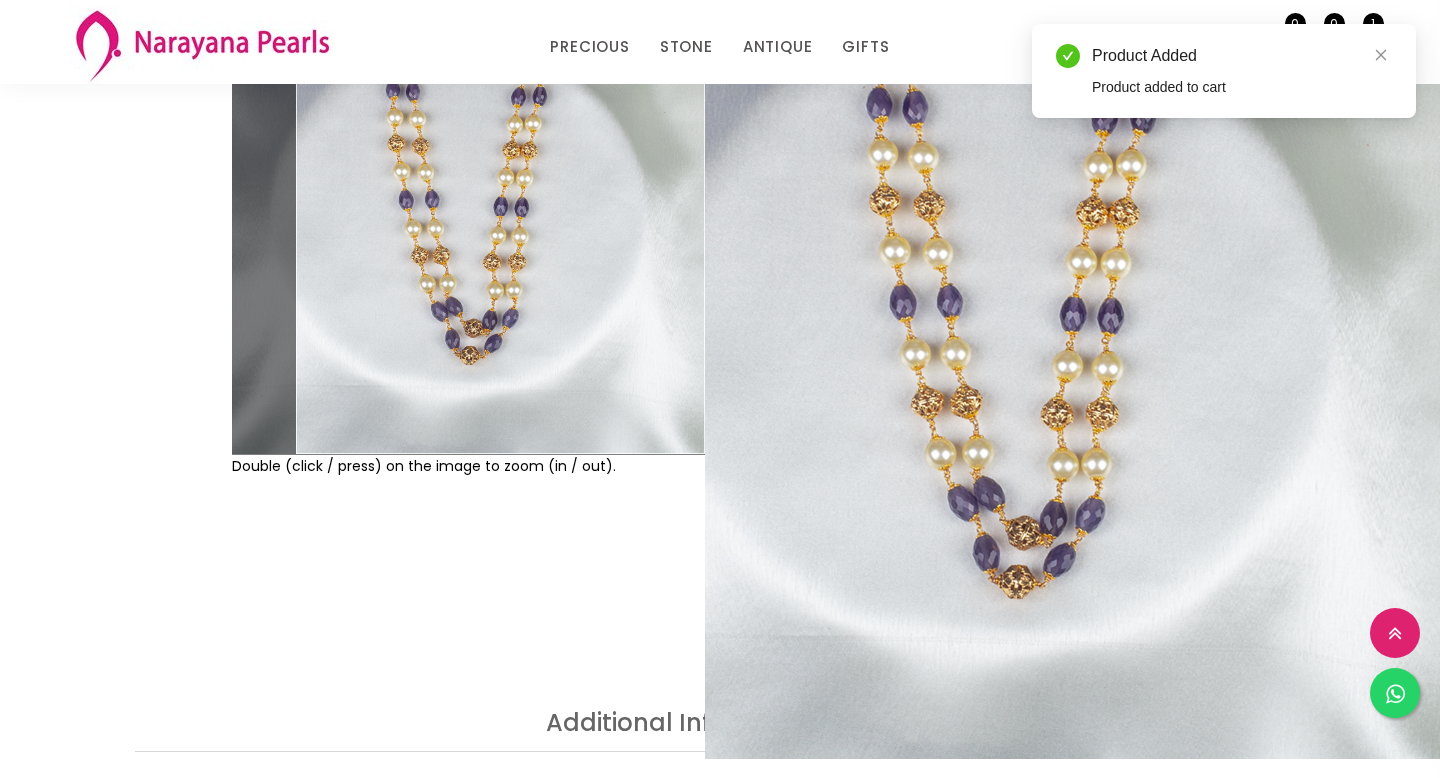 click on "Double (click / press) on the image to zoom (in / out)." at bounding box center (468, 296) 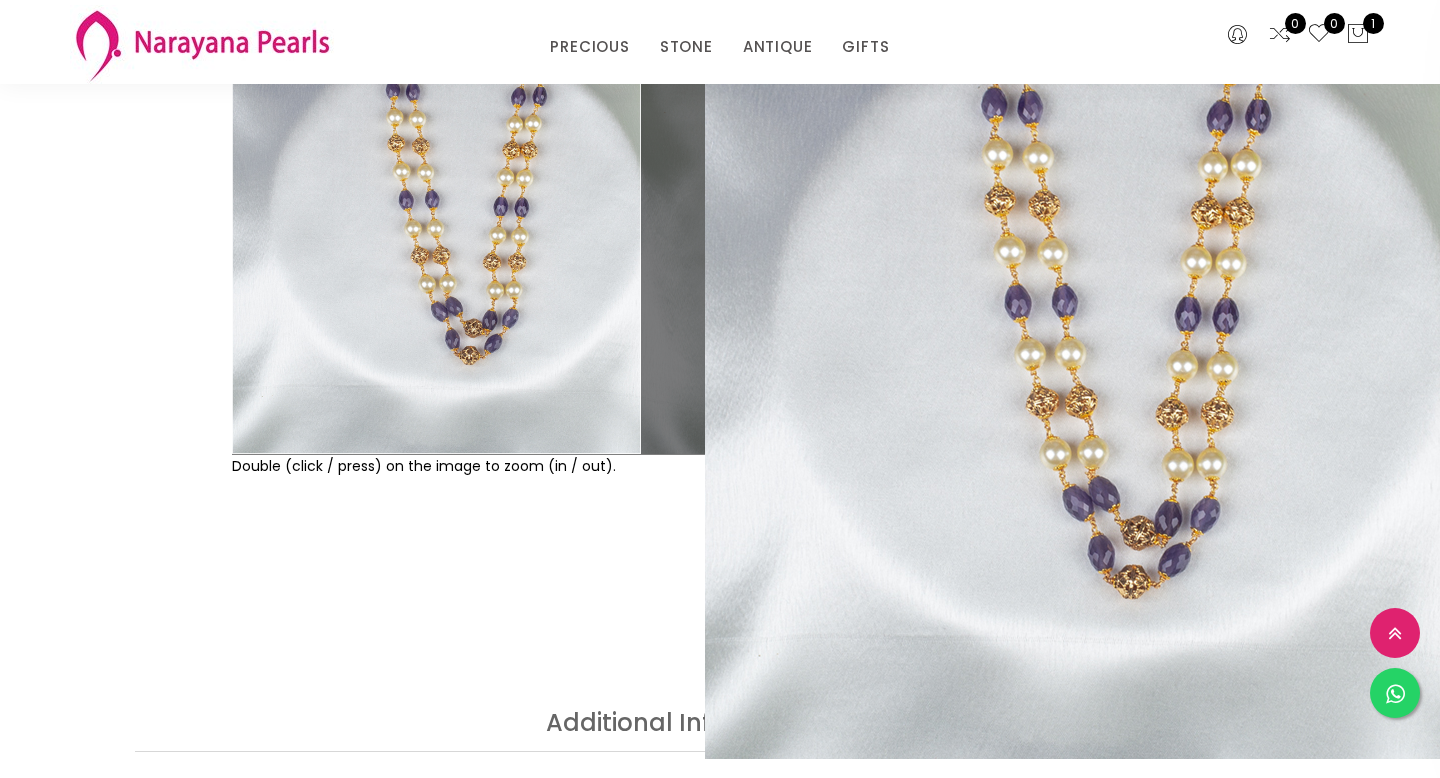 click at bounding box center [468, 217] 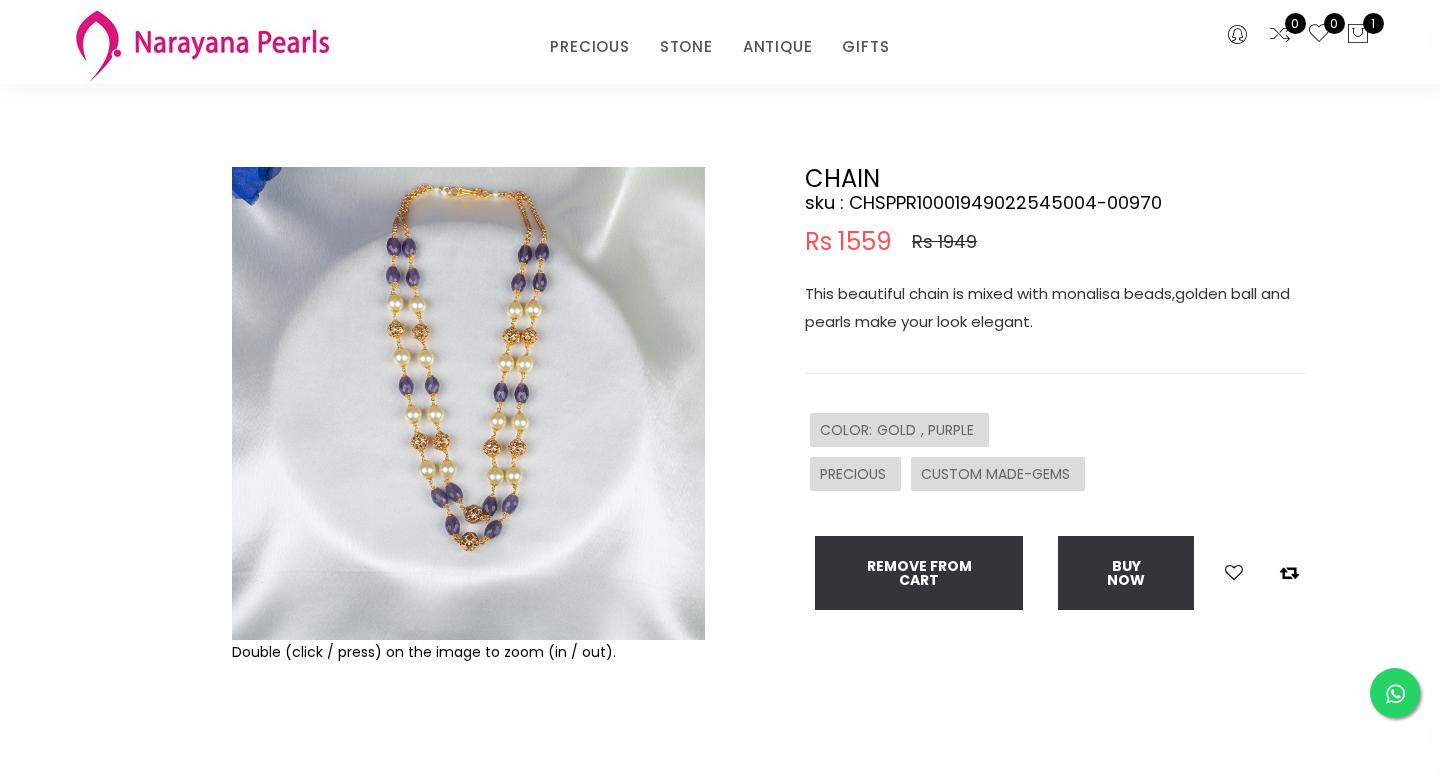 scroll, scrollTop: 0, scrollLeft: 0, axis: both 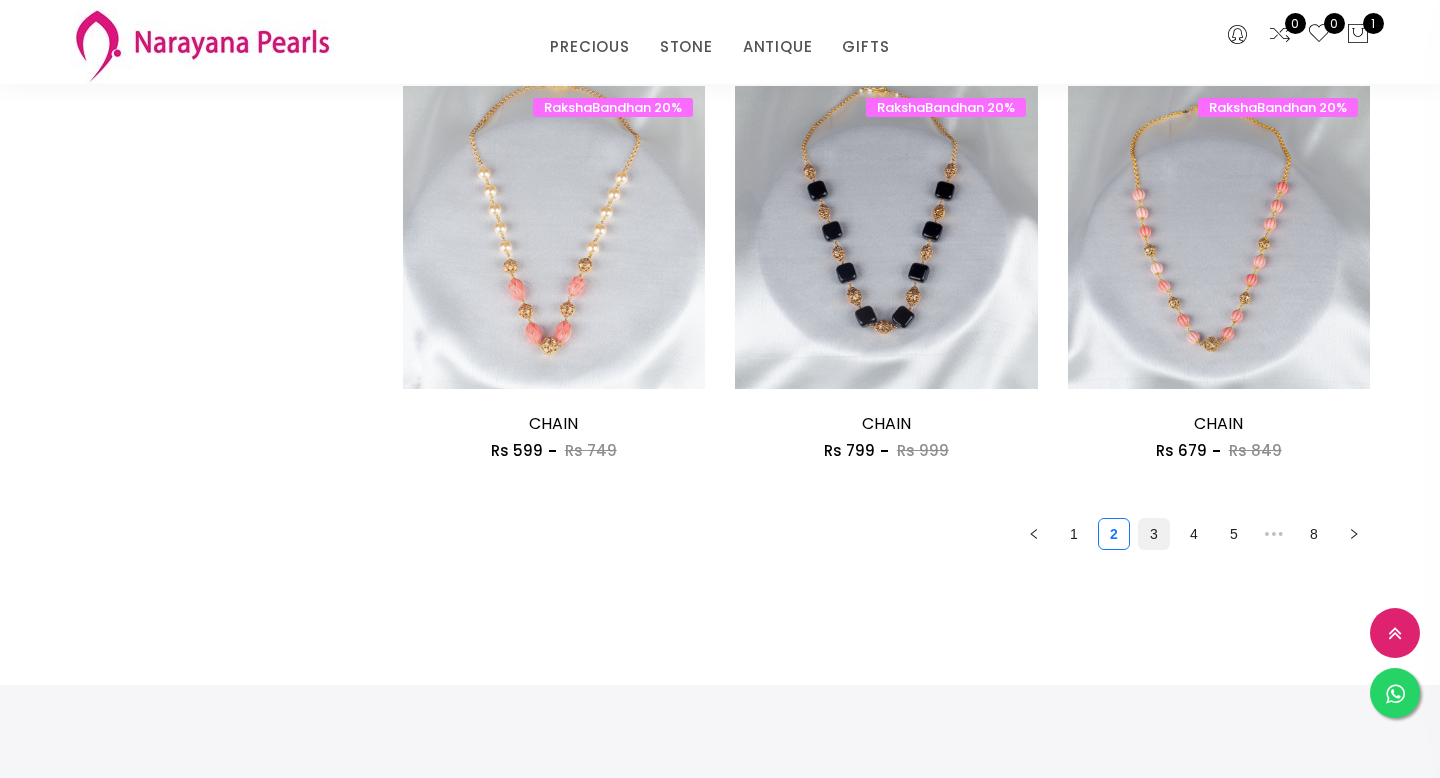 click on "3" at bounding box center [1154, 534] 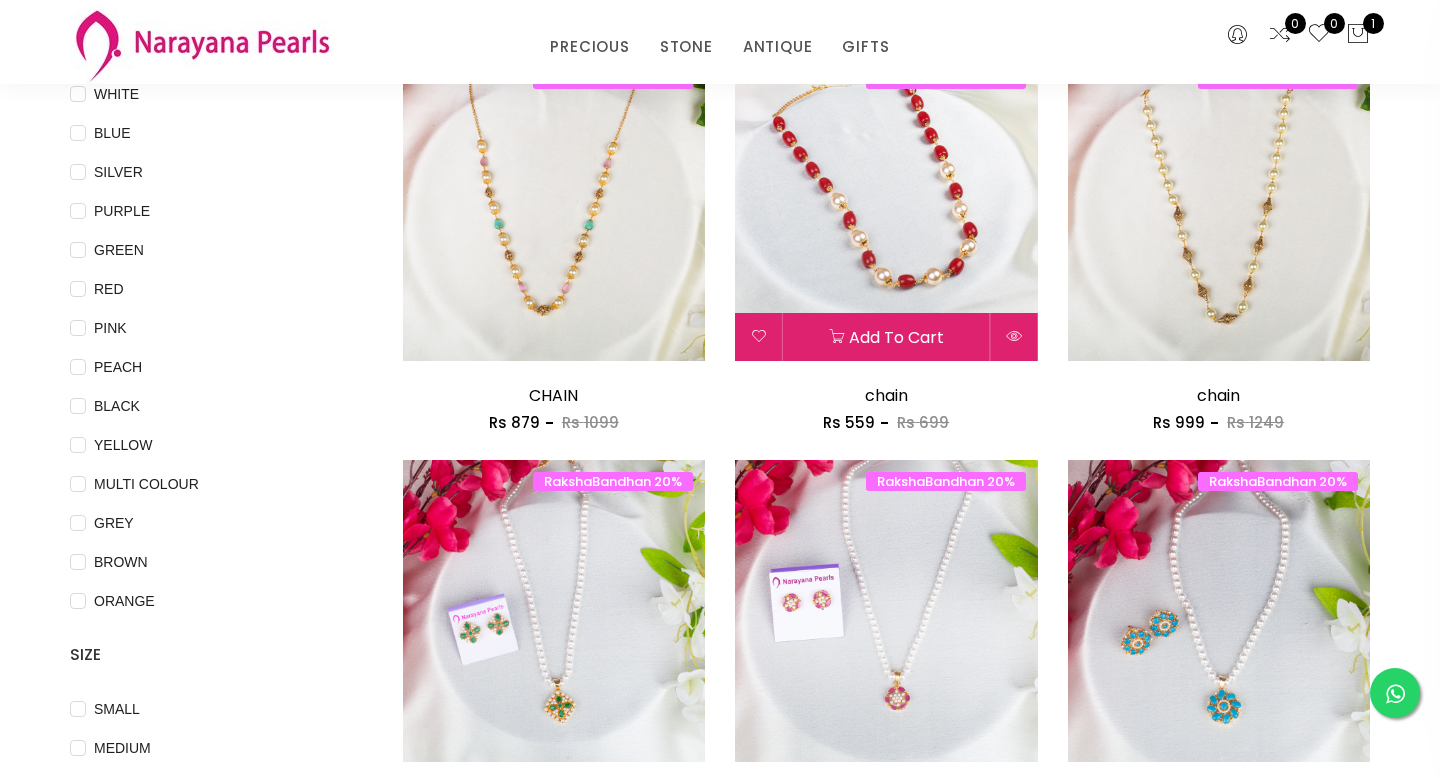 scroll, scrollTop: 0, scrollLeft: 0, axis: both 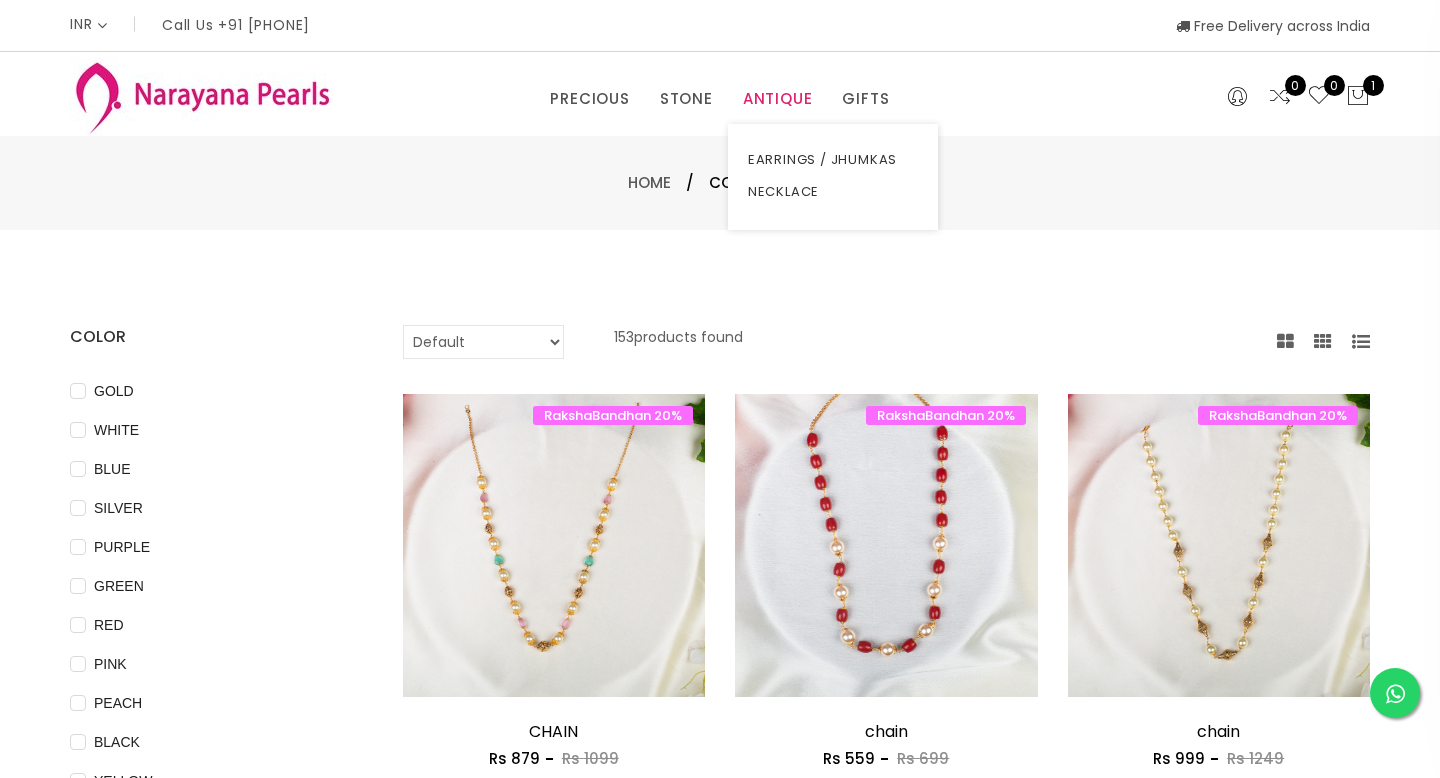 click on "ANTIQUE" at bounding box center [778, 99] 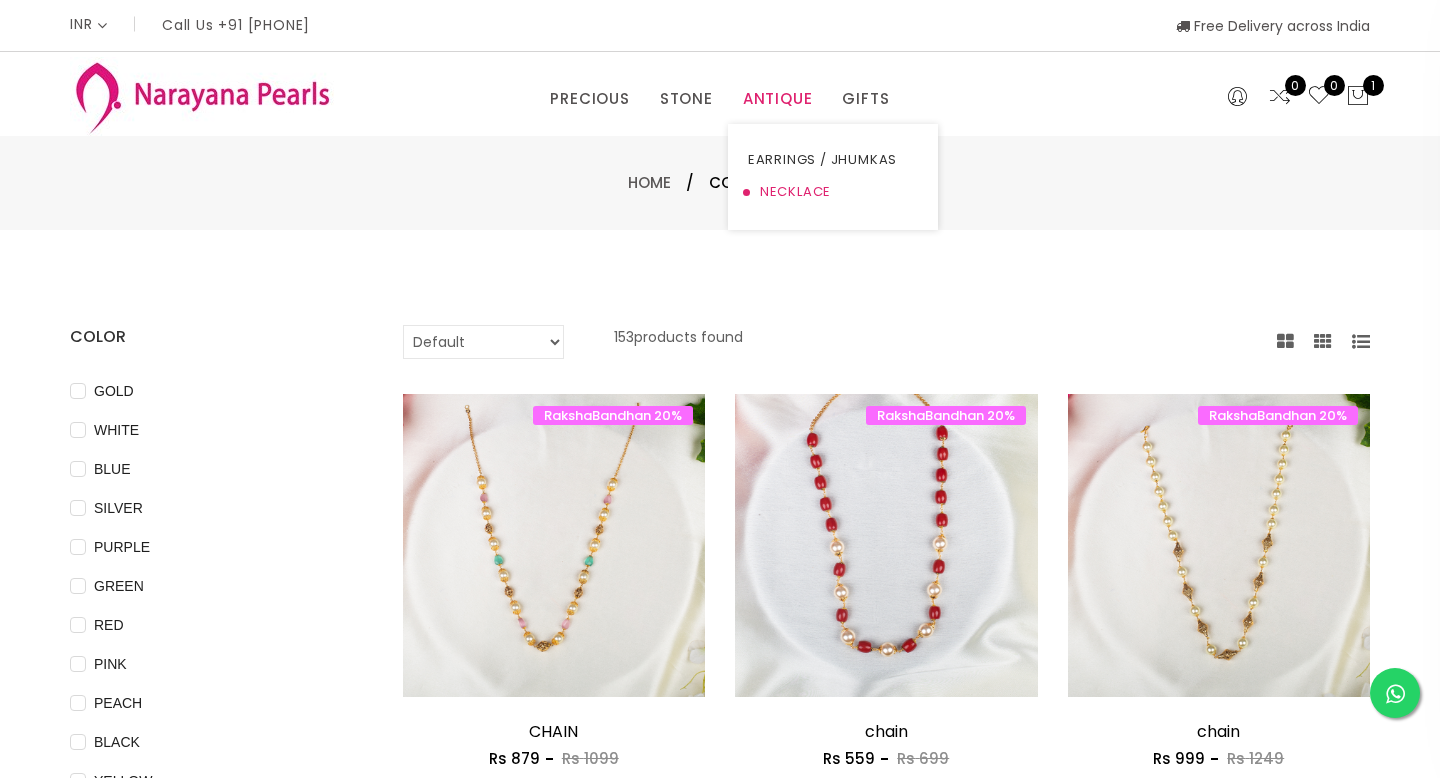 click on "NECKLACE" at bounding box center [833, 192] 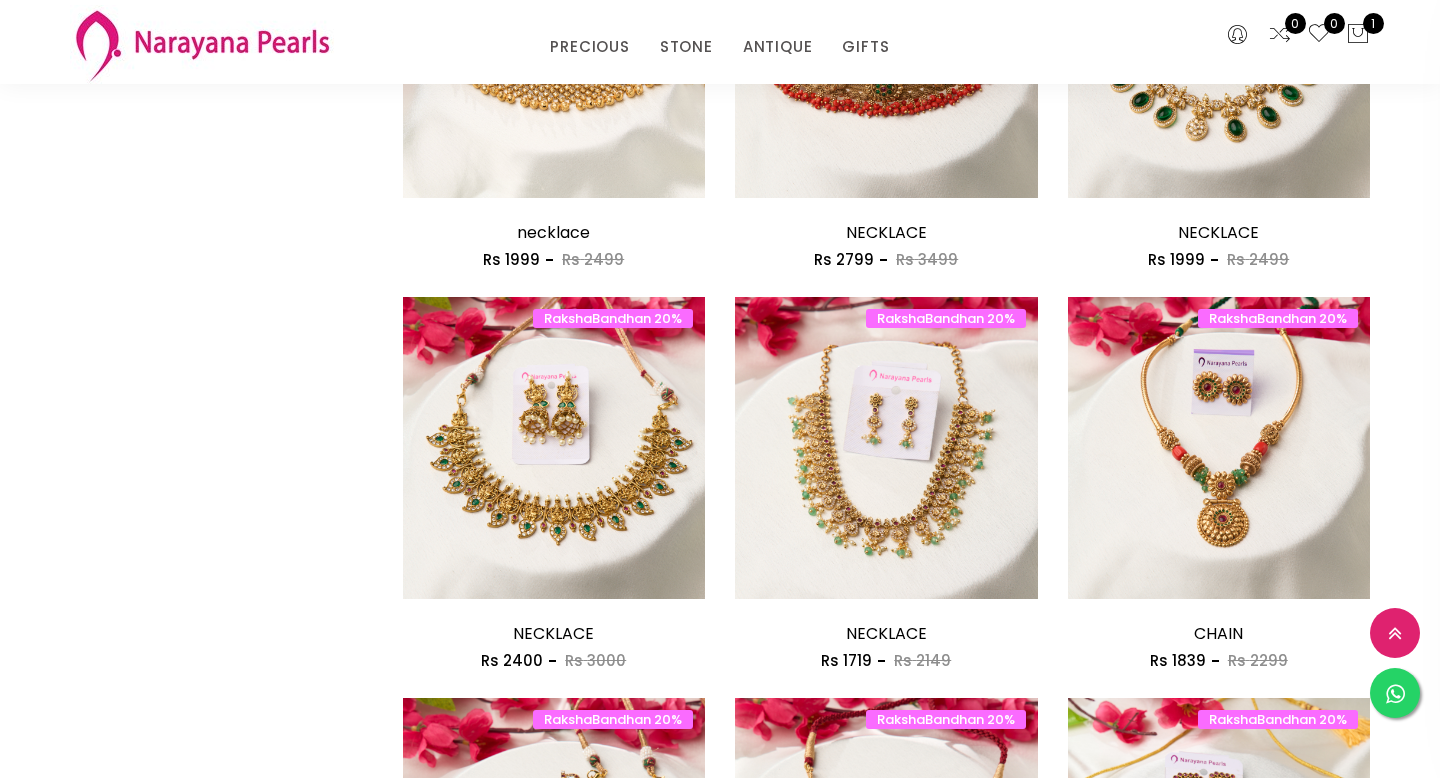 scroll, scrollTop: 2026, scrollLeft: 0, axis: vertical 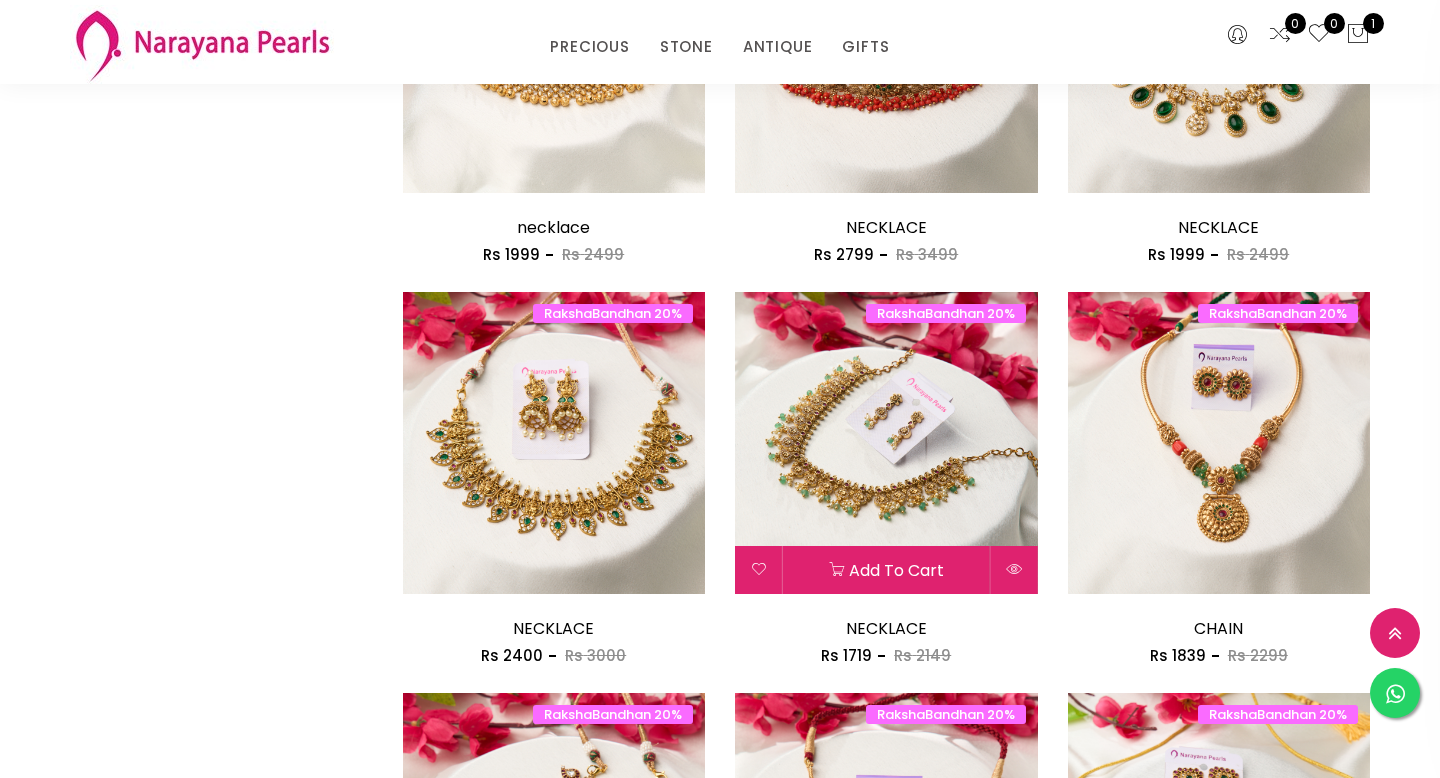 click at bounding box center (886, 443) 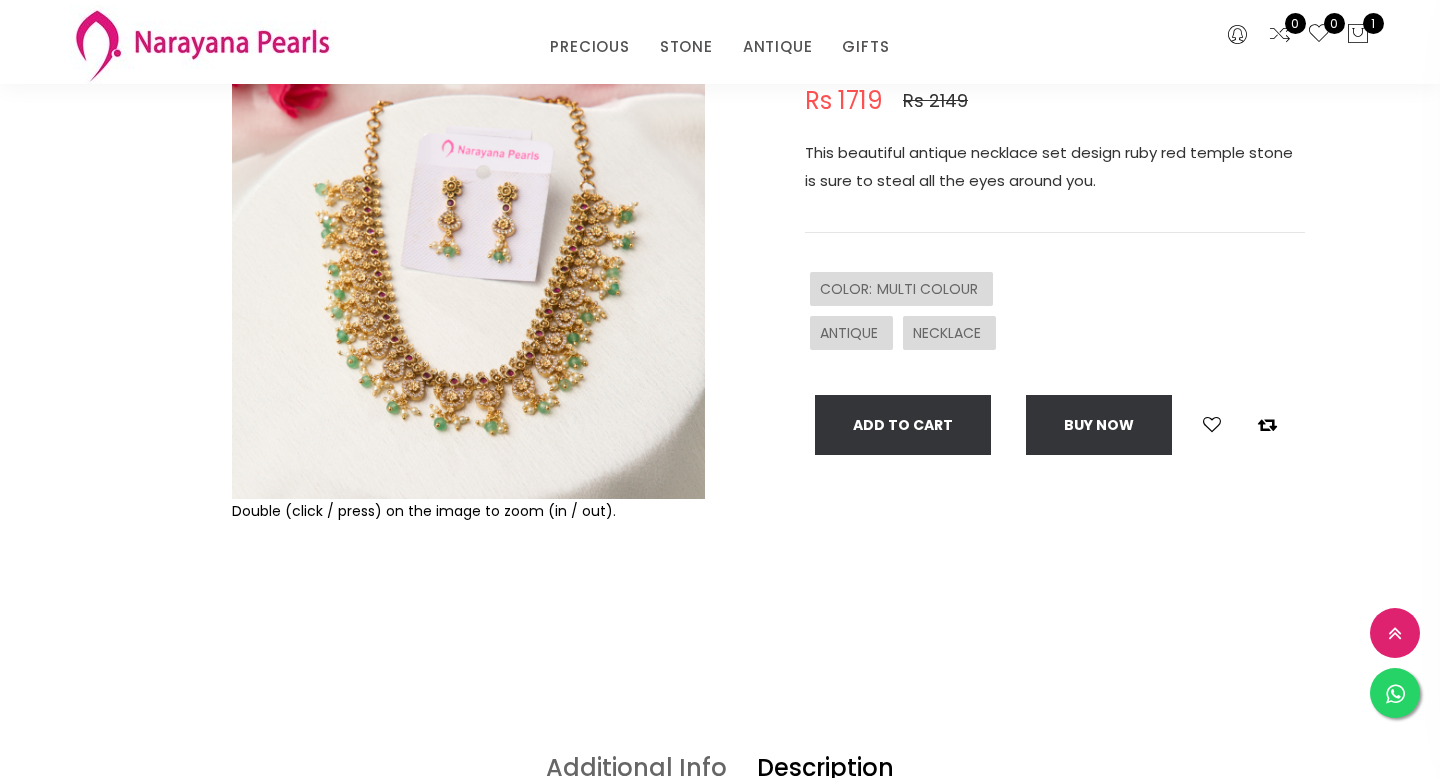 scroll, scrollTop: 226, scrollLeft: 0, axis: vertical 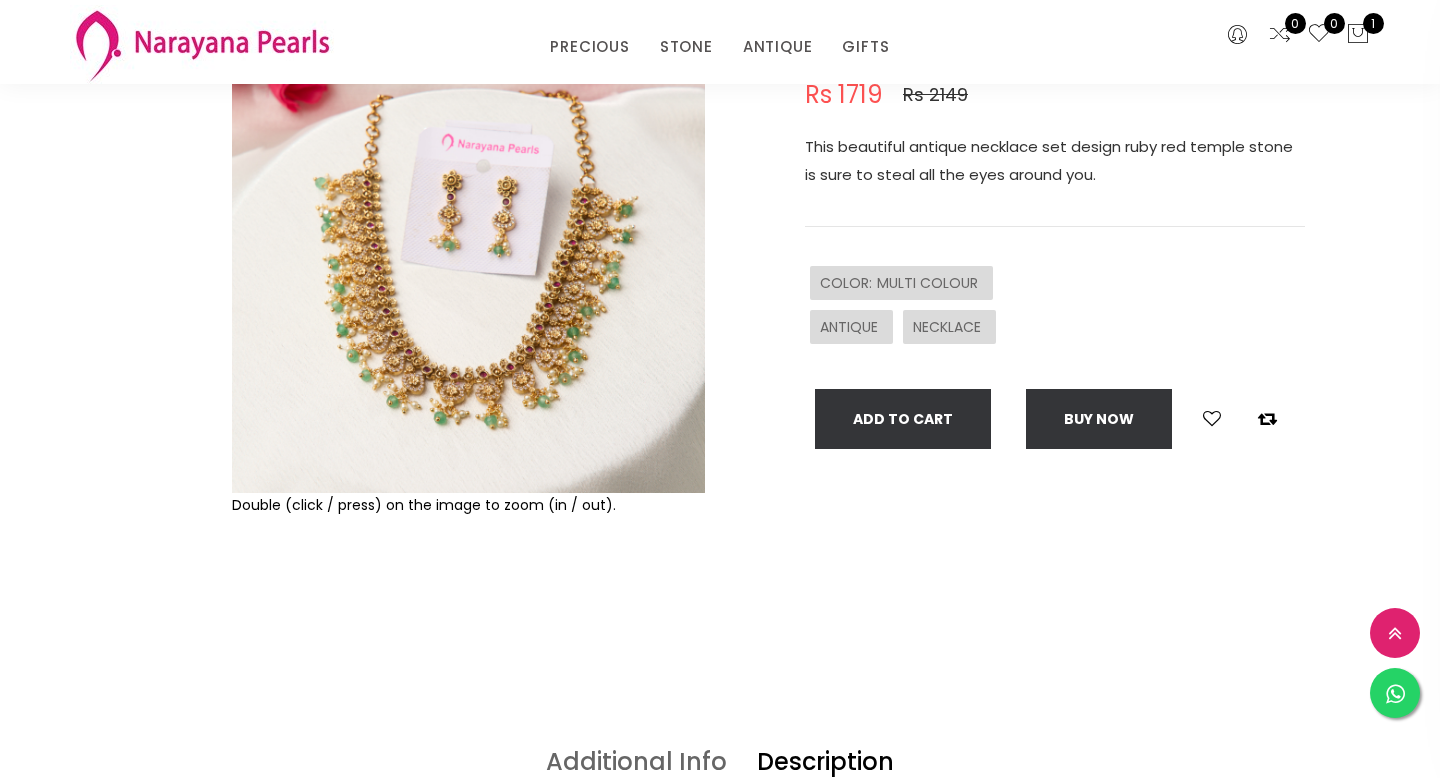 click at bounding box center [468, 256] 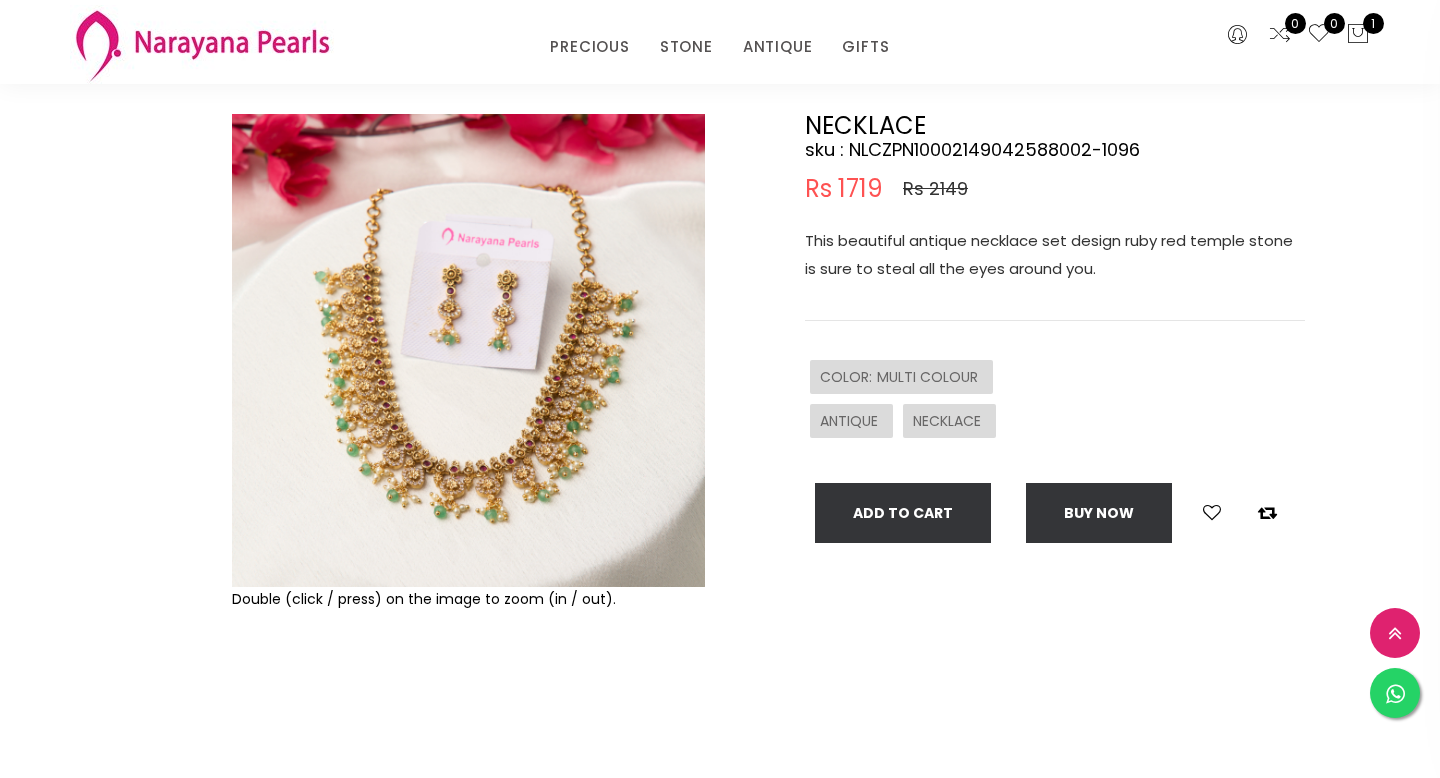 scroll, scrollTop: 121, scrollLeft: 0, axis: vertical 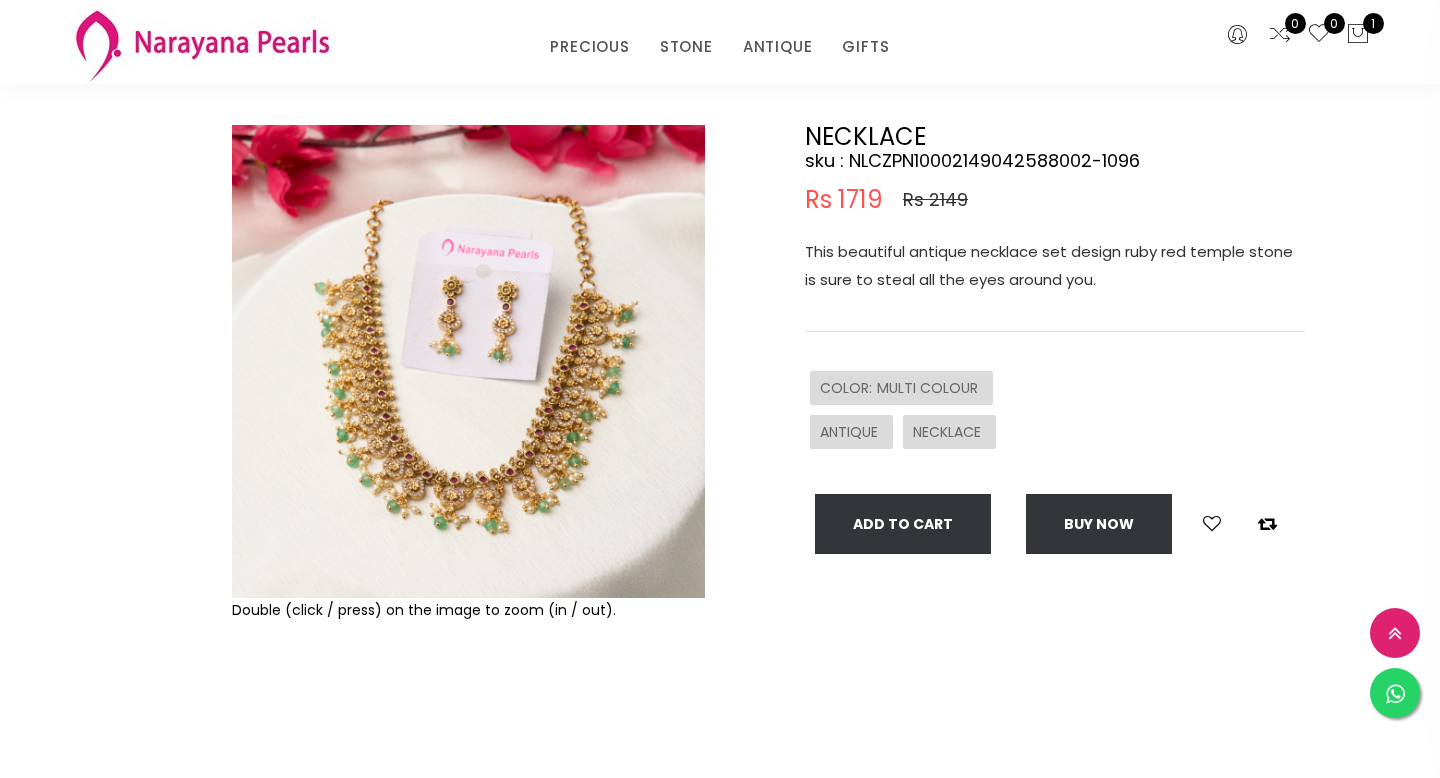 click at bounding box center [468, 361] 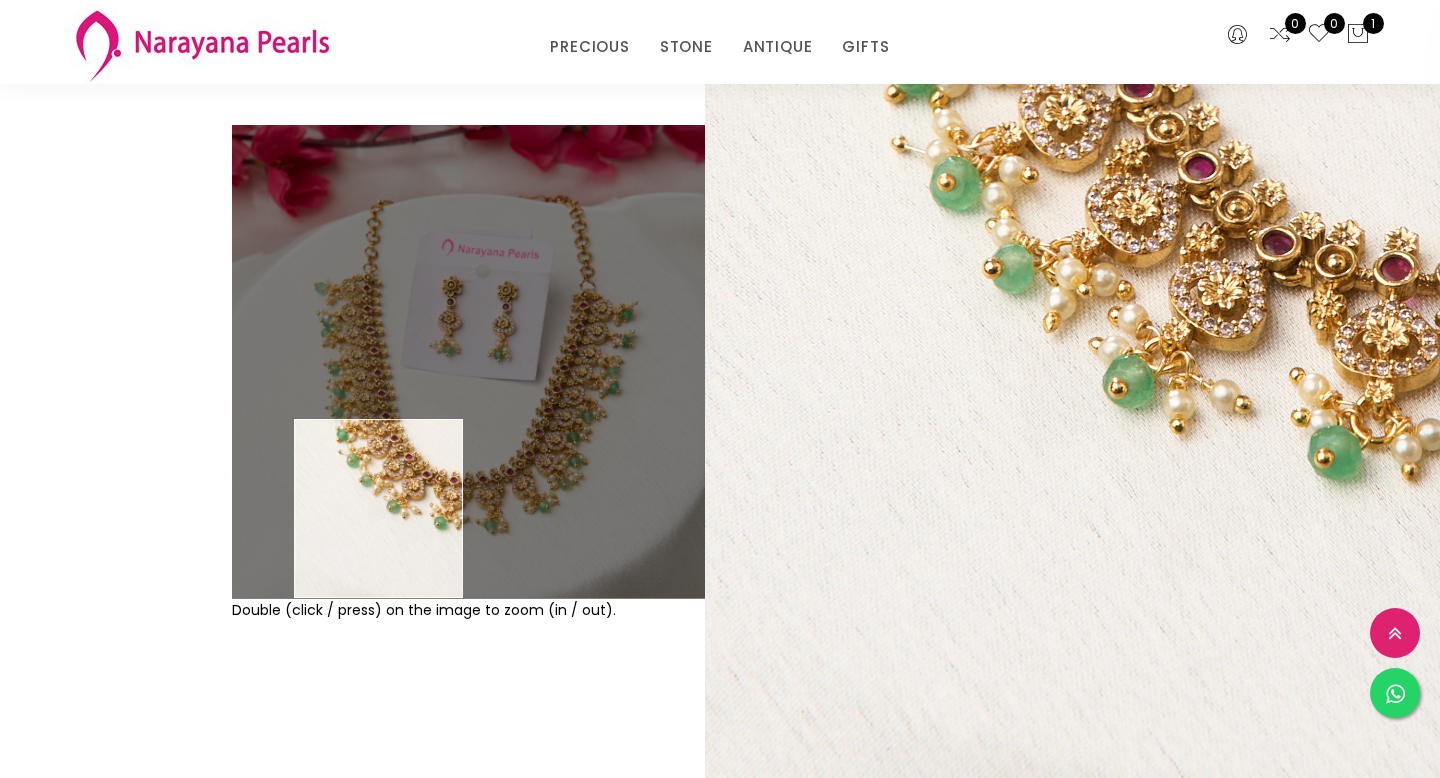 click at bounding box center (468, 361) 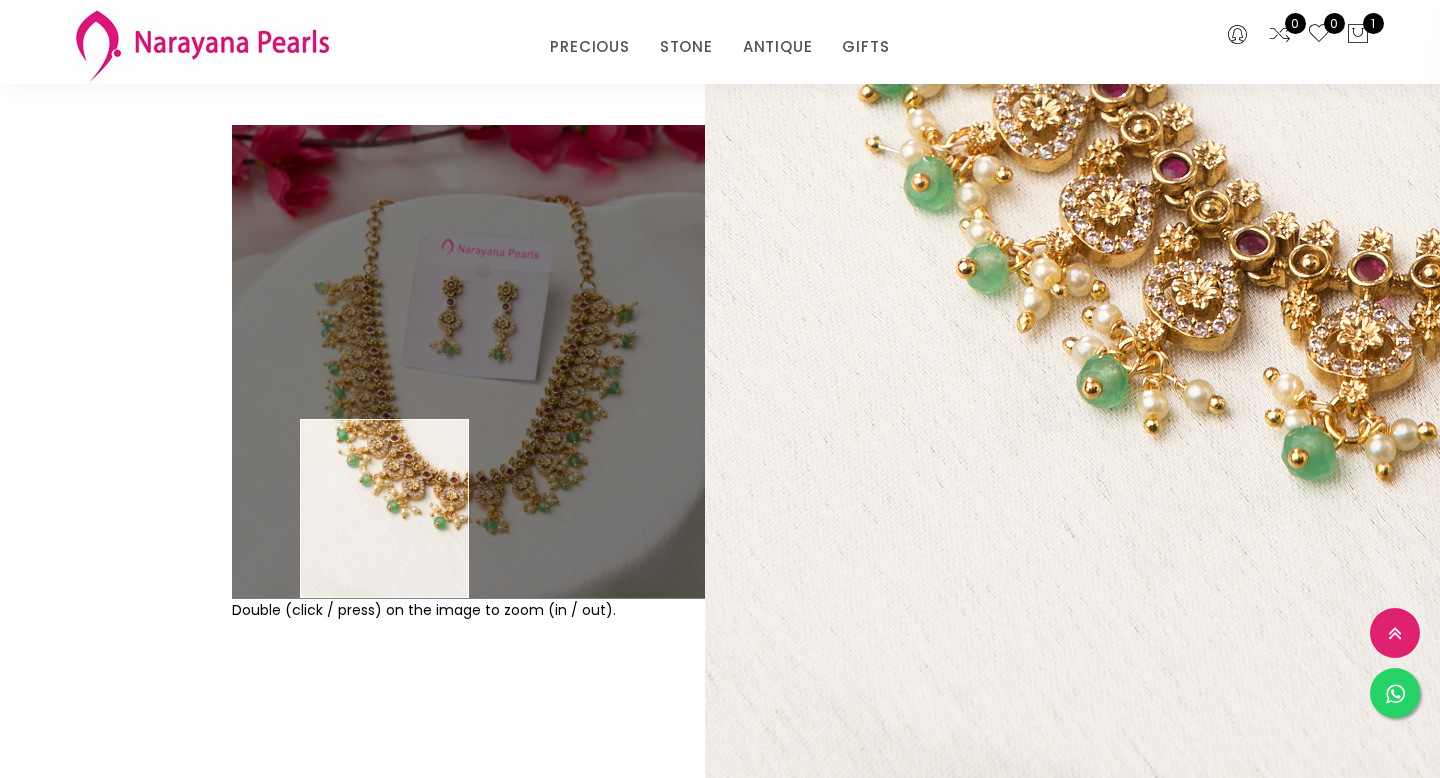 click at bounding box center (468, 361) 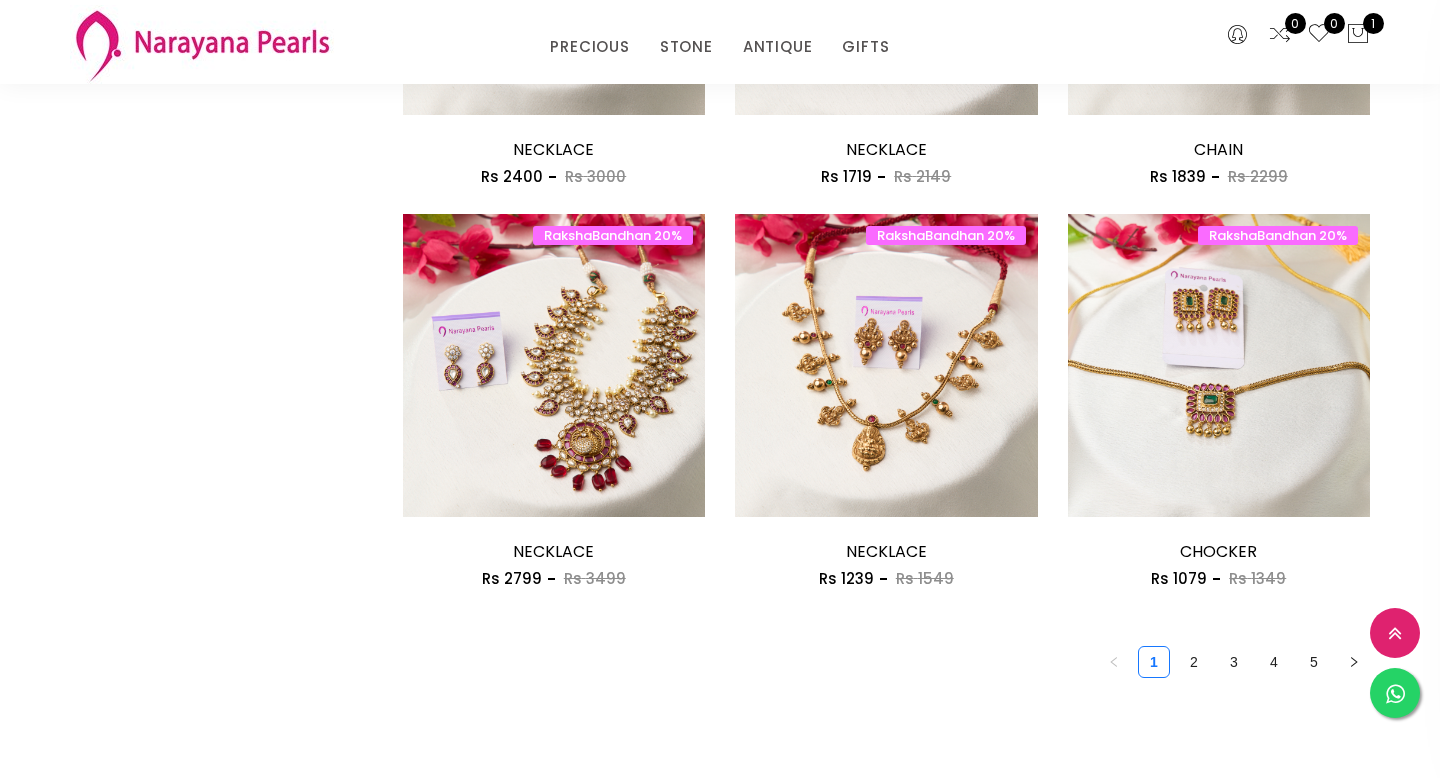 scroll, scrollTop: 2509, scrollLeft: 0, axis: vertical 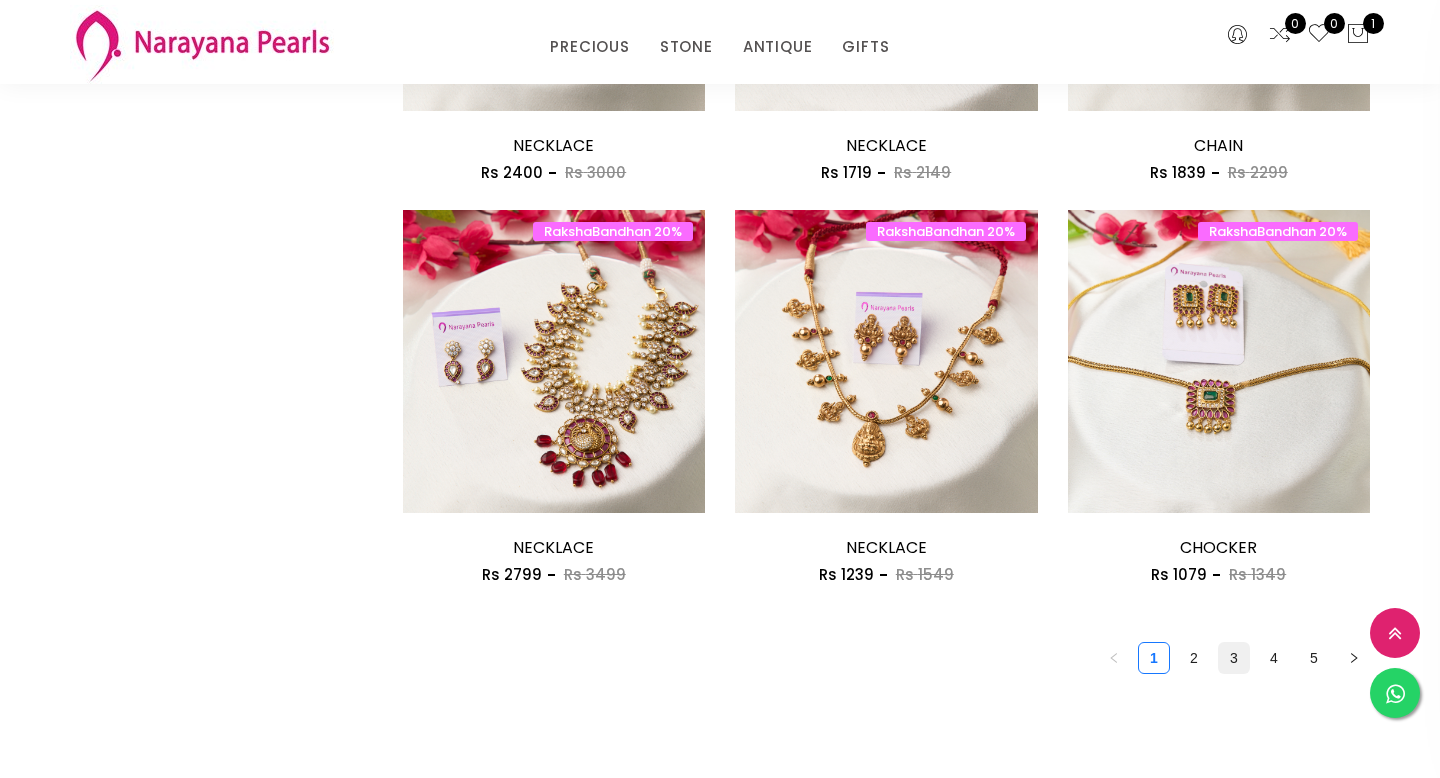 click on "3" at bounding box center (1234, 658) 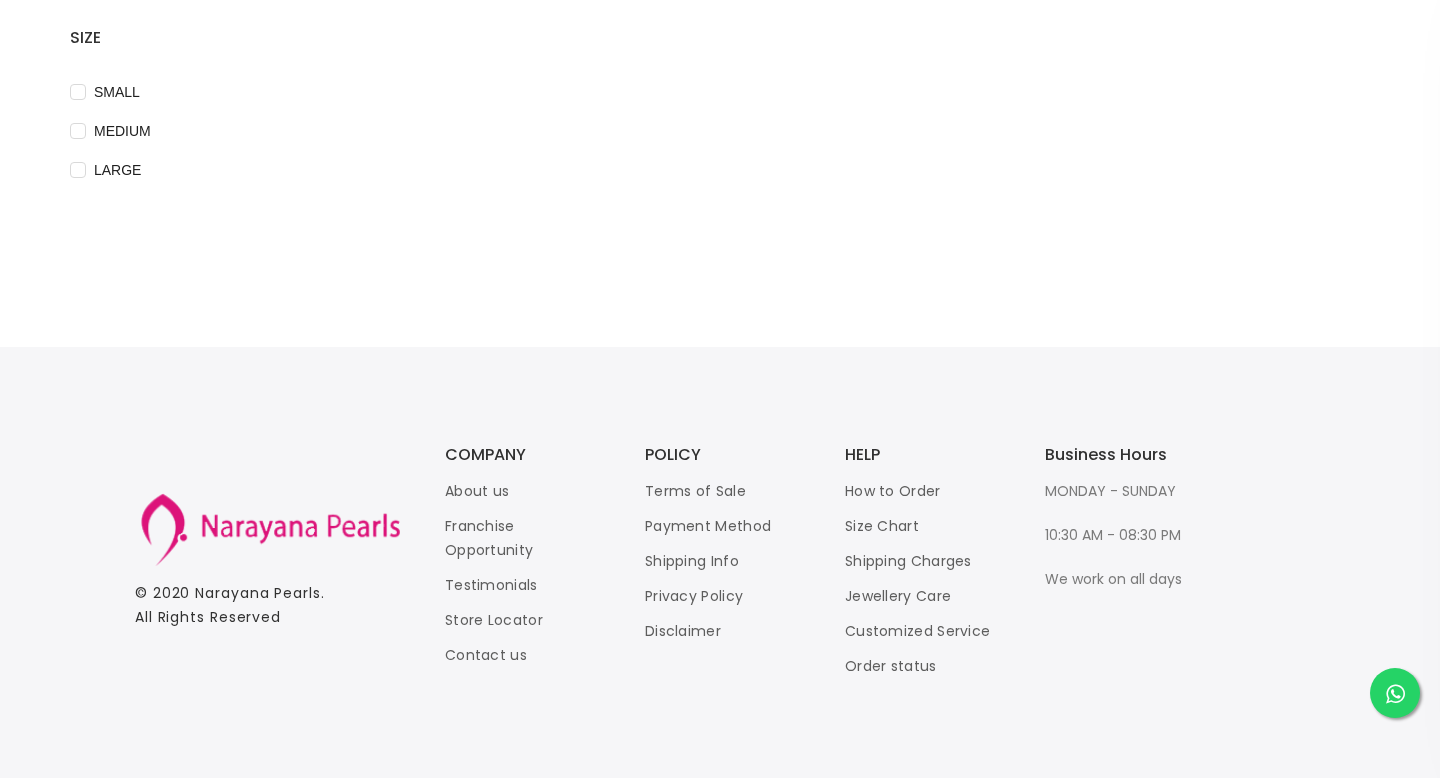 scroll, scrollTop: 0, scrollLeft: 0, axis: both 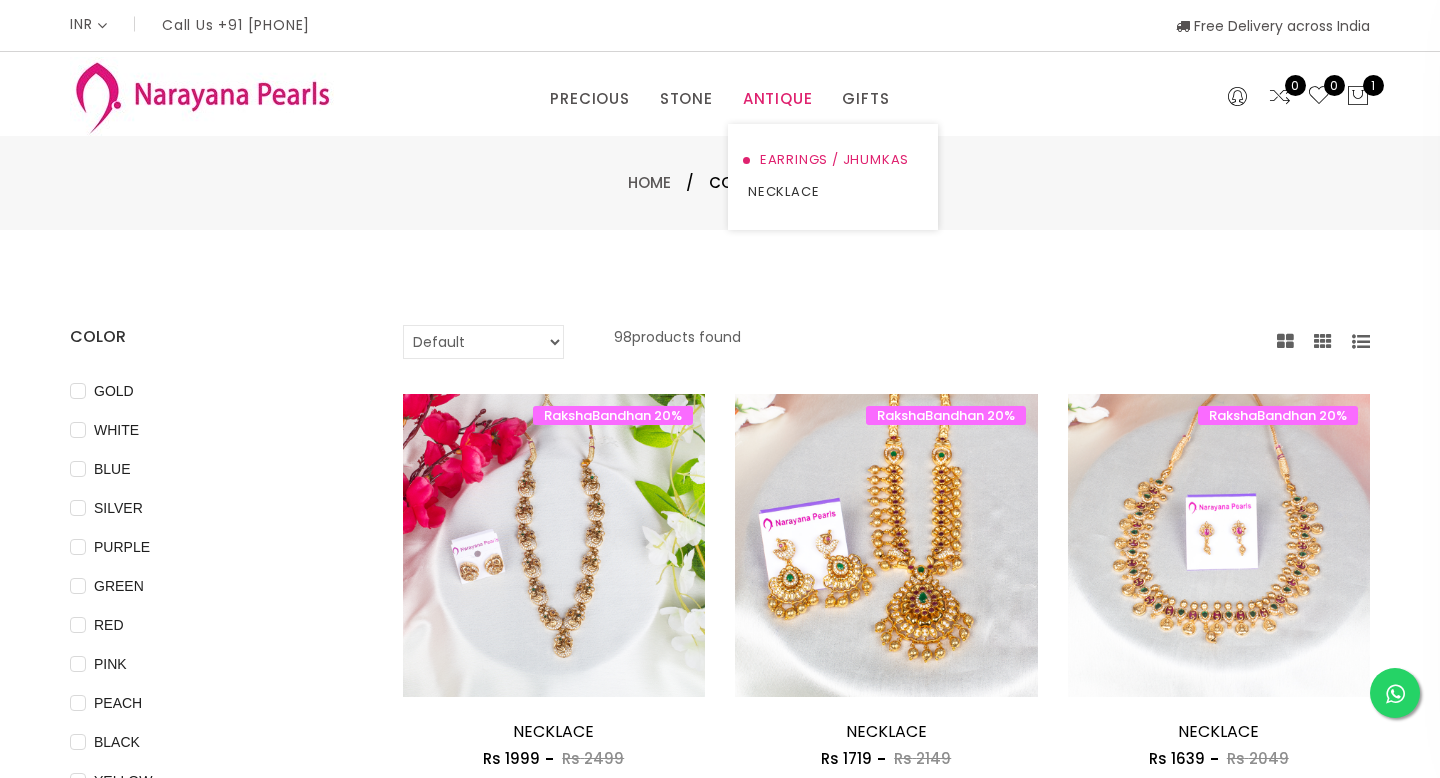 click on "EARRINGS / JHUMKAS" at bounding box center (833, 160) 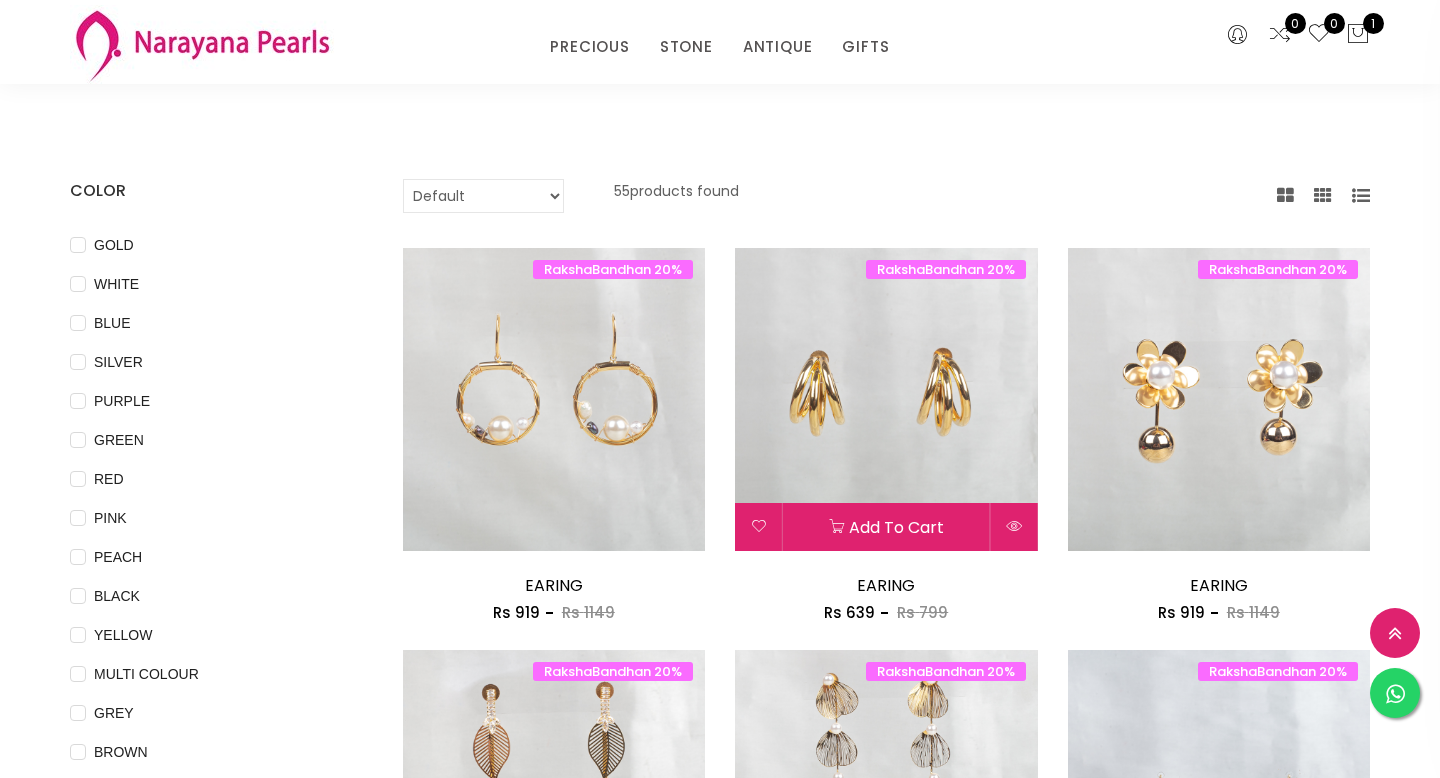 scroll, scrollTop: 0, scrollLeft: 0, axis: both 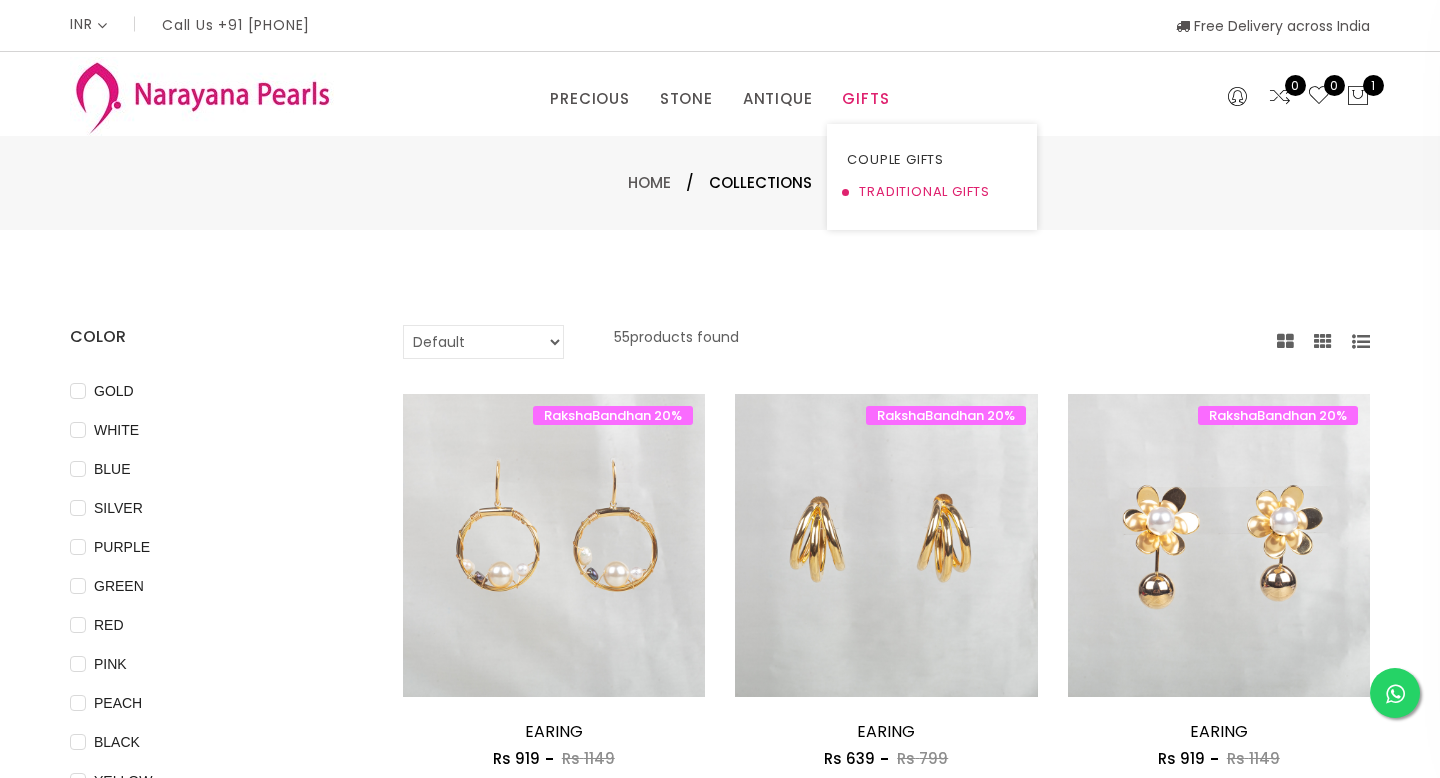 click on "TRADITIONAL GIFTS" at bounding box center (932, 192) 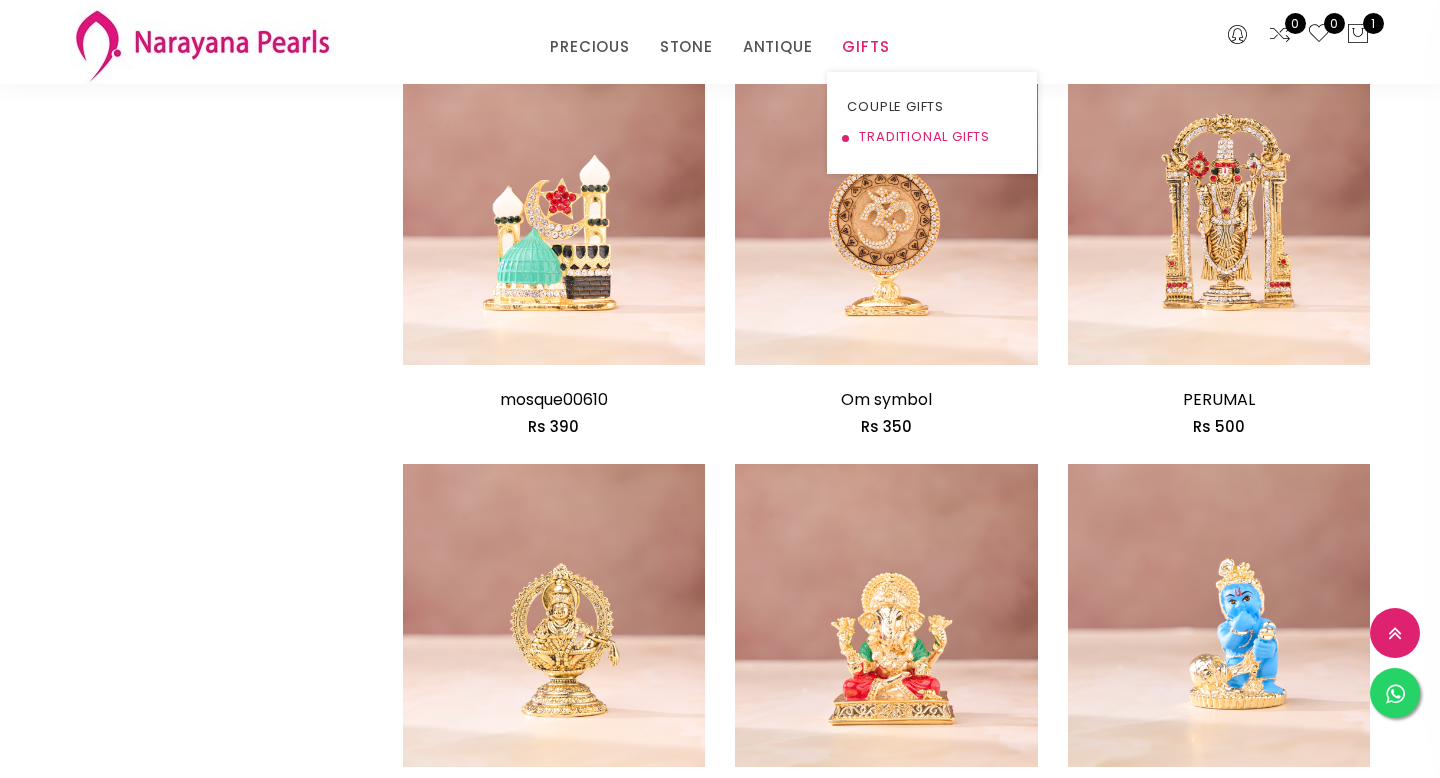 scroll, scrollTop: 1446, scrollLeft: 0, axis: vertical 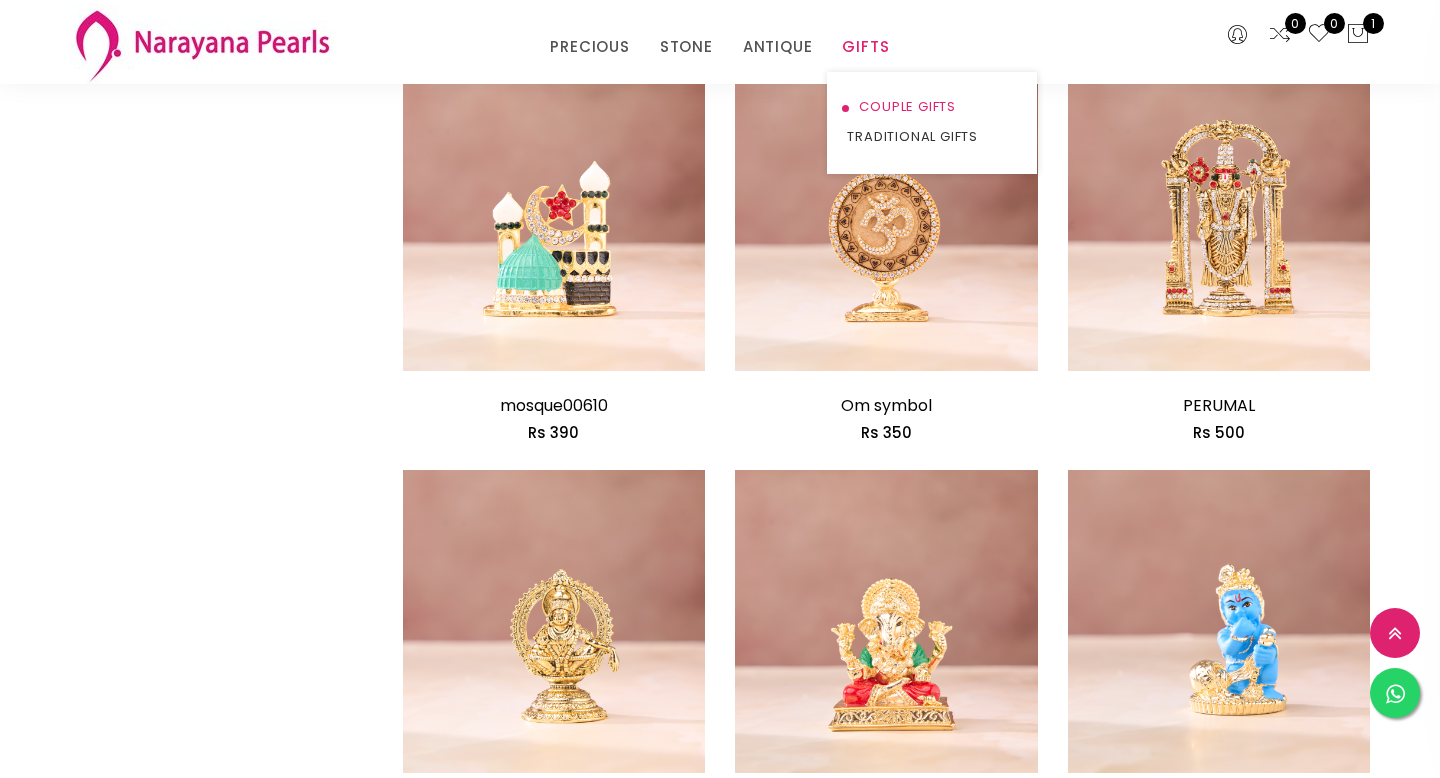 click on "COUPLE GIFTS" at bounding box center [932, 107] 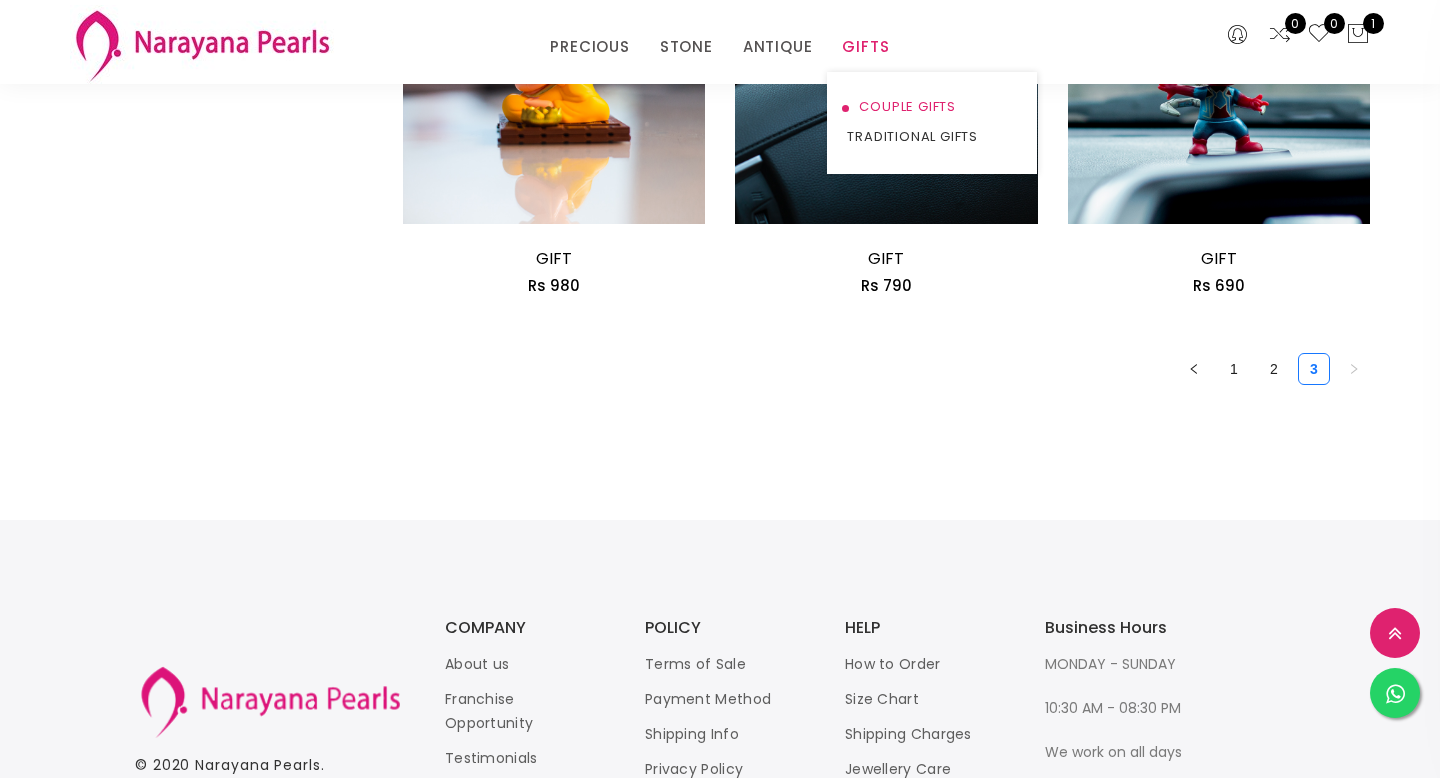scroll, scrollTop: 2806, scrollLeft: 0, axis: vertical 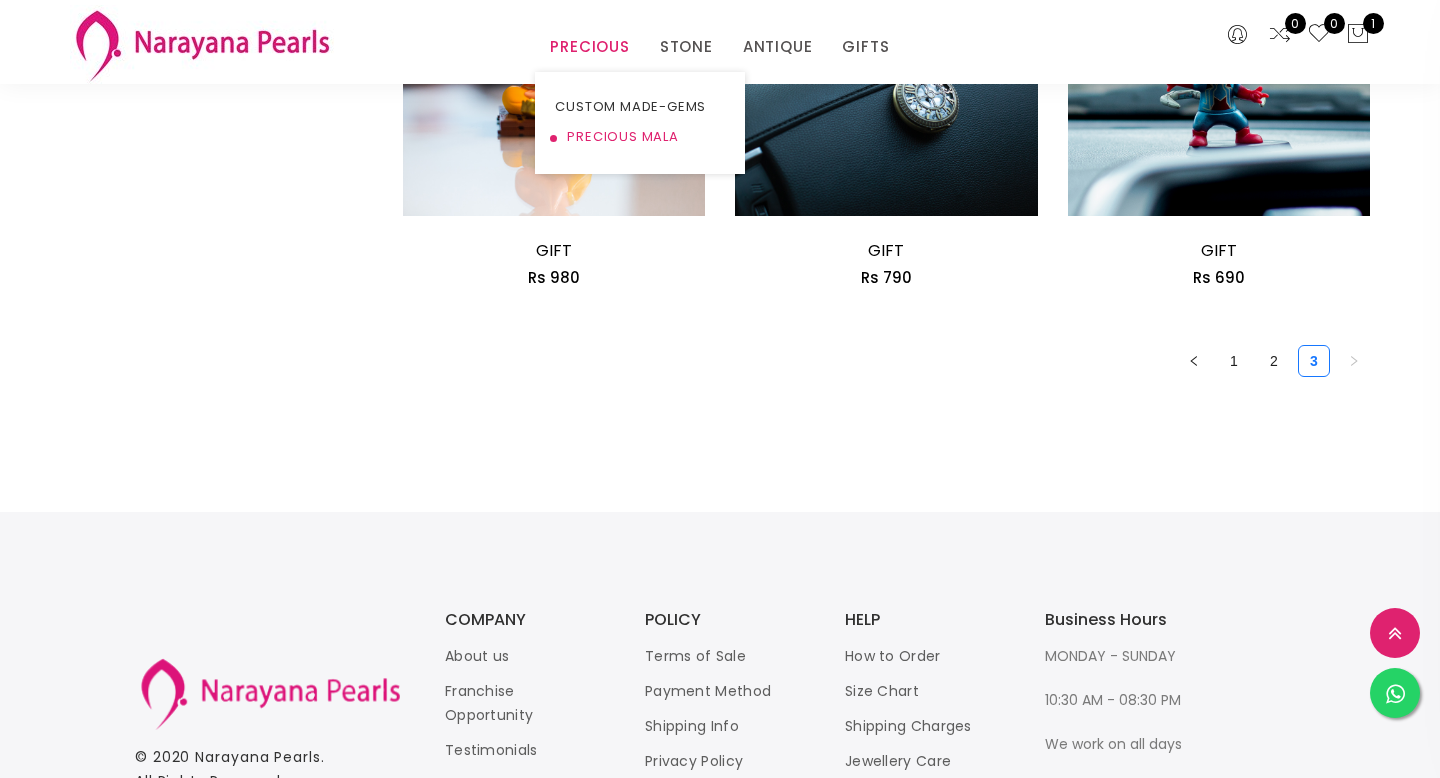 click on "PRECIOUS MALA" at bounding box center (640, 137) 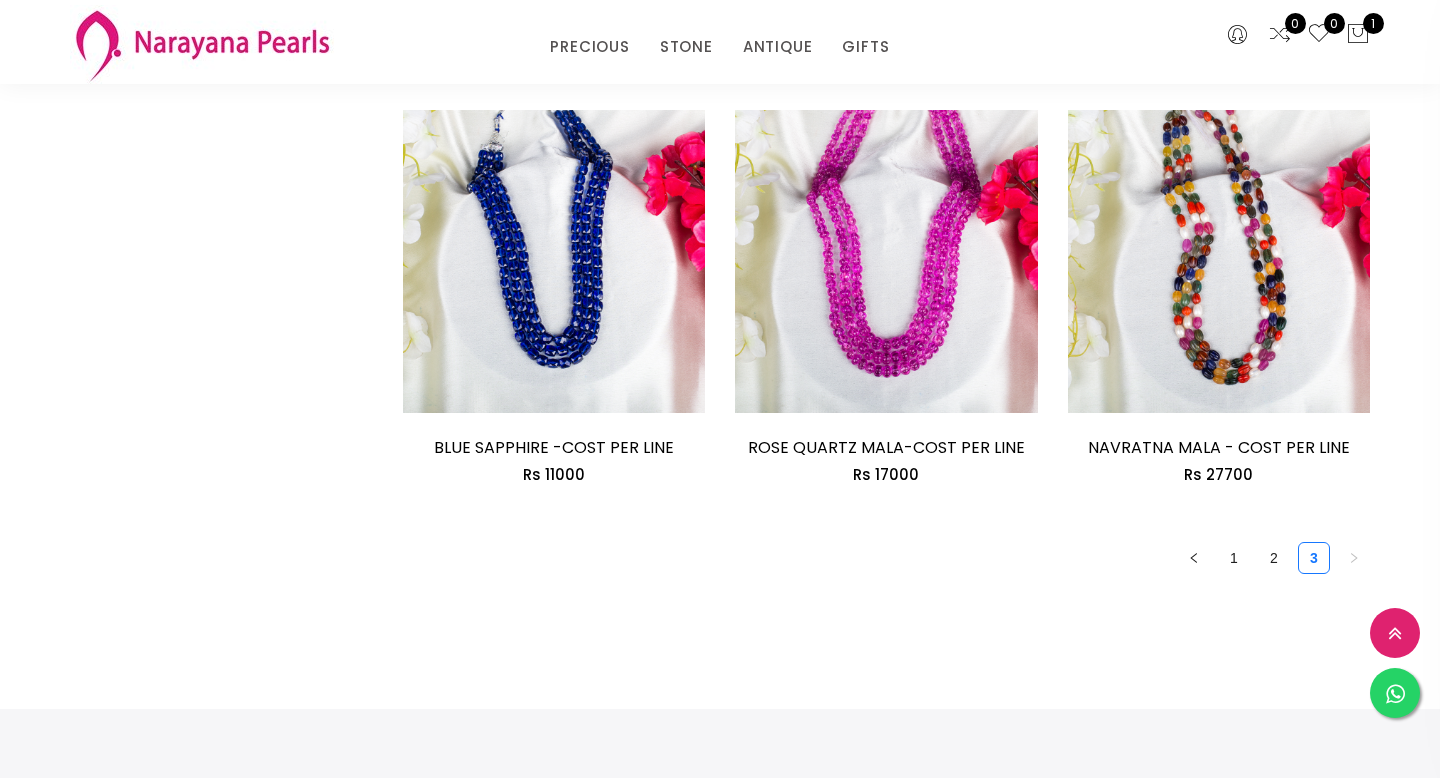 scroll, scrollTop: 2673, scrollLeft: 0, axis: vertical 